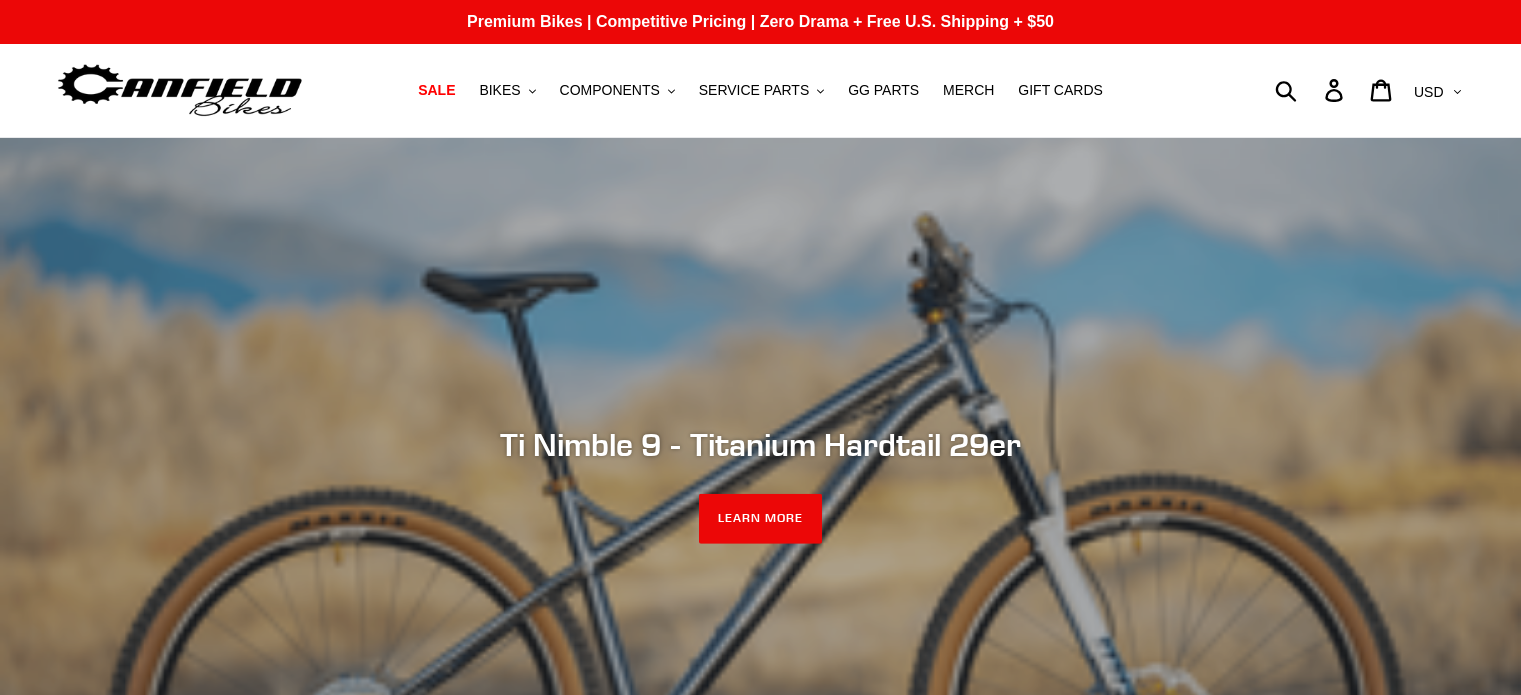 scroll, scrollTop: 0, scrollLeft: 0, axis: both 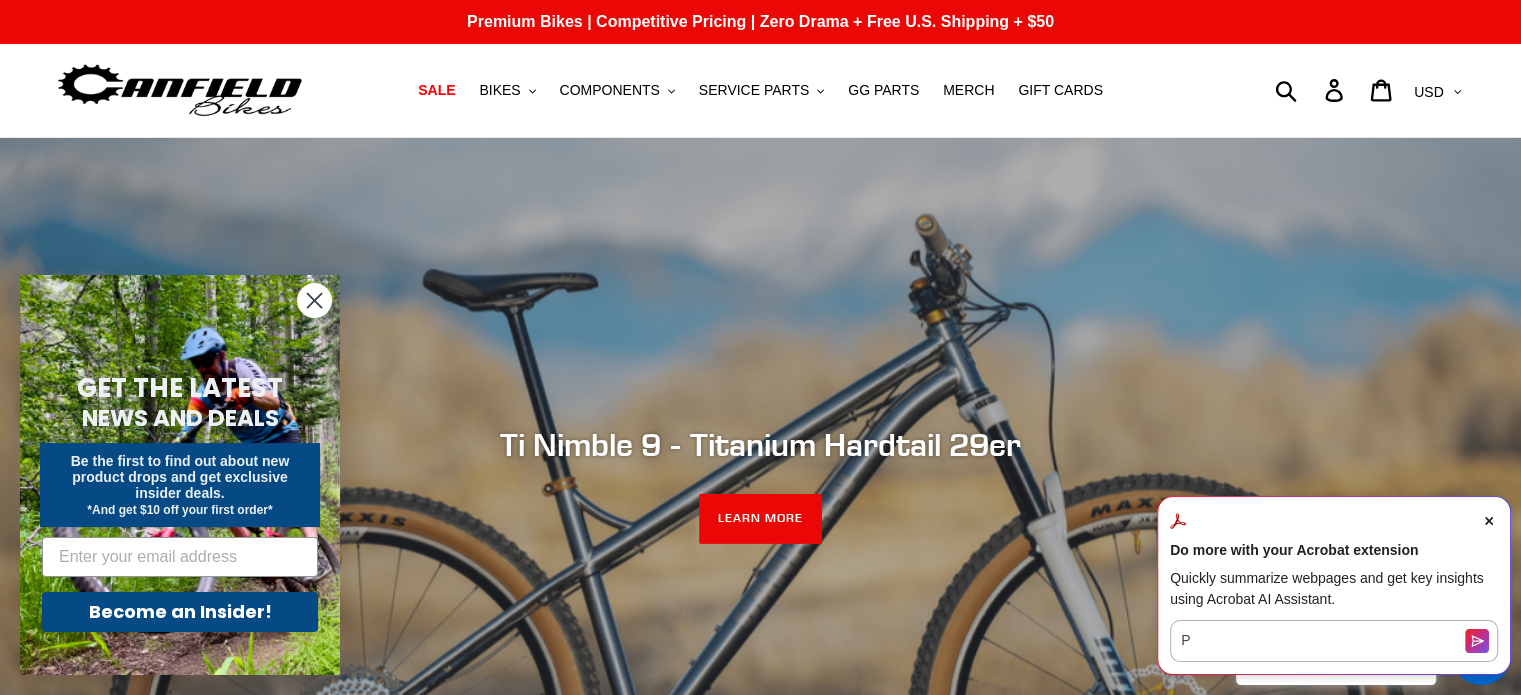 click 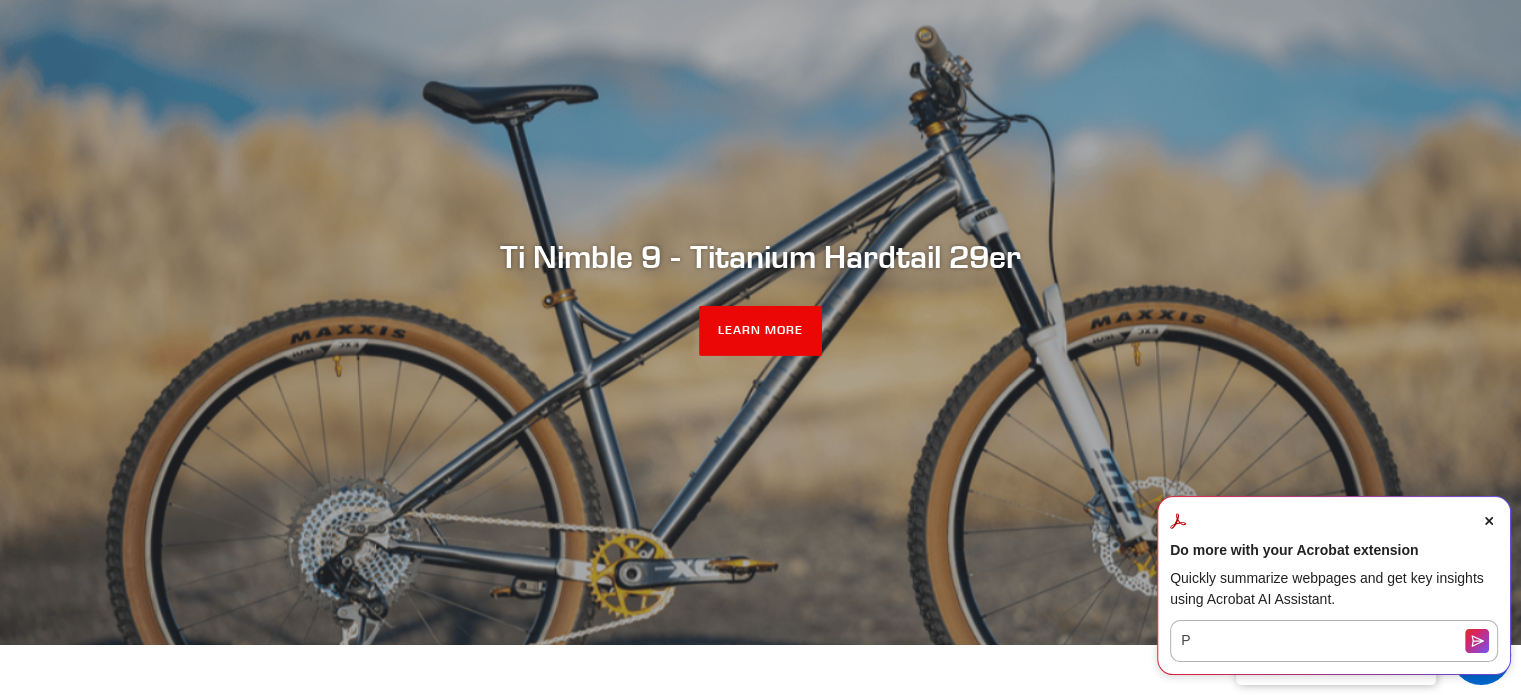 scroll, scrollTop: 214, scrollLeft: 0, axis: vertical 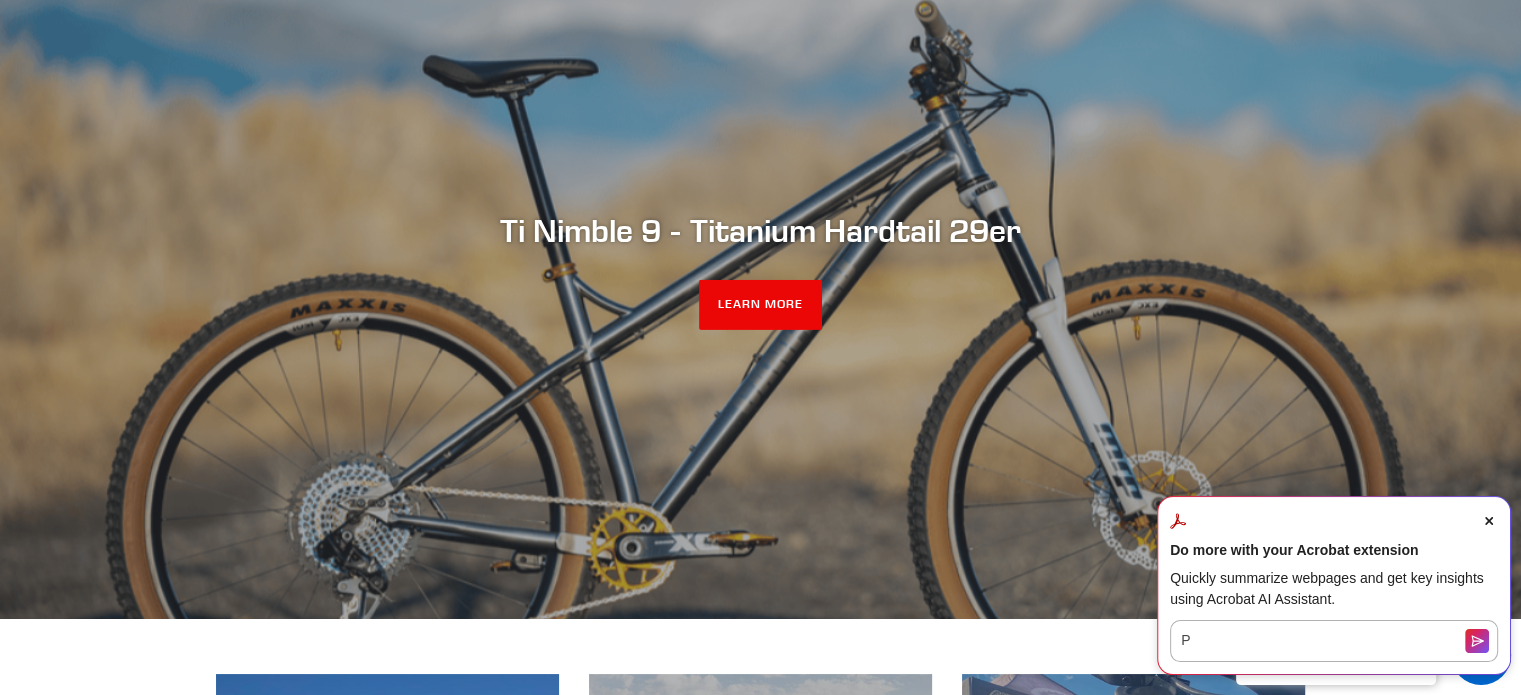 click 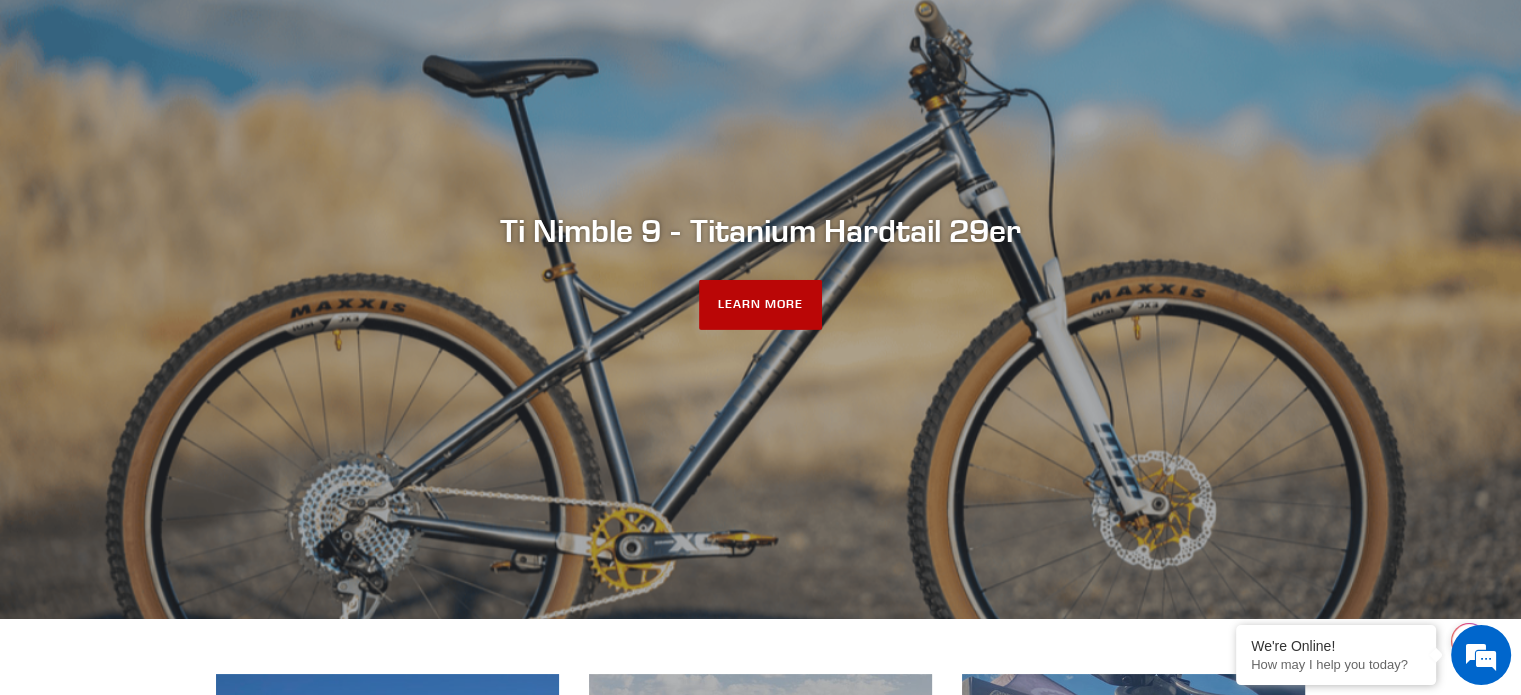 click on "LEARN MORE" at bounding box center [760, 305] 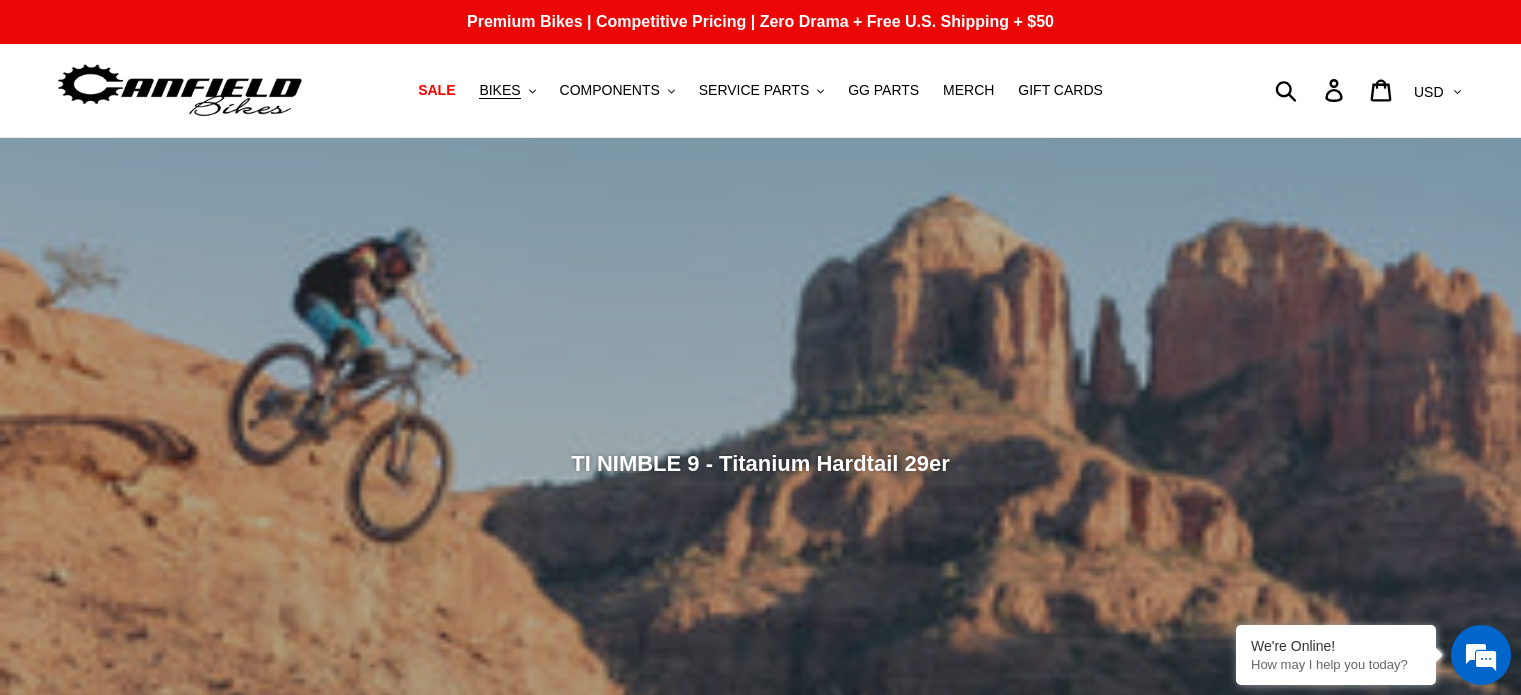 scroll, scrollTop: 0, scrollLeft: 0, axis: both 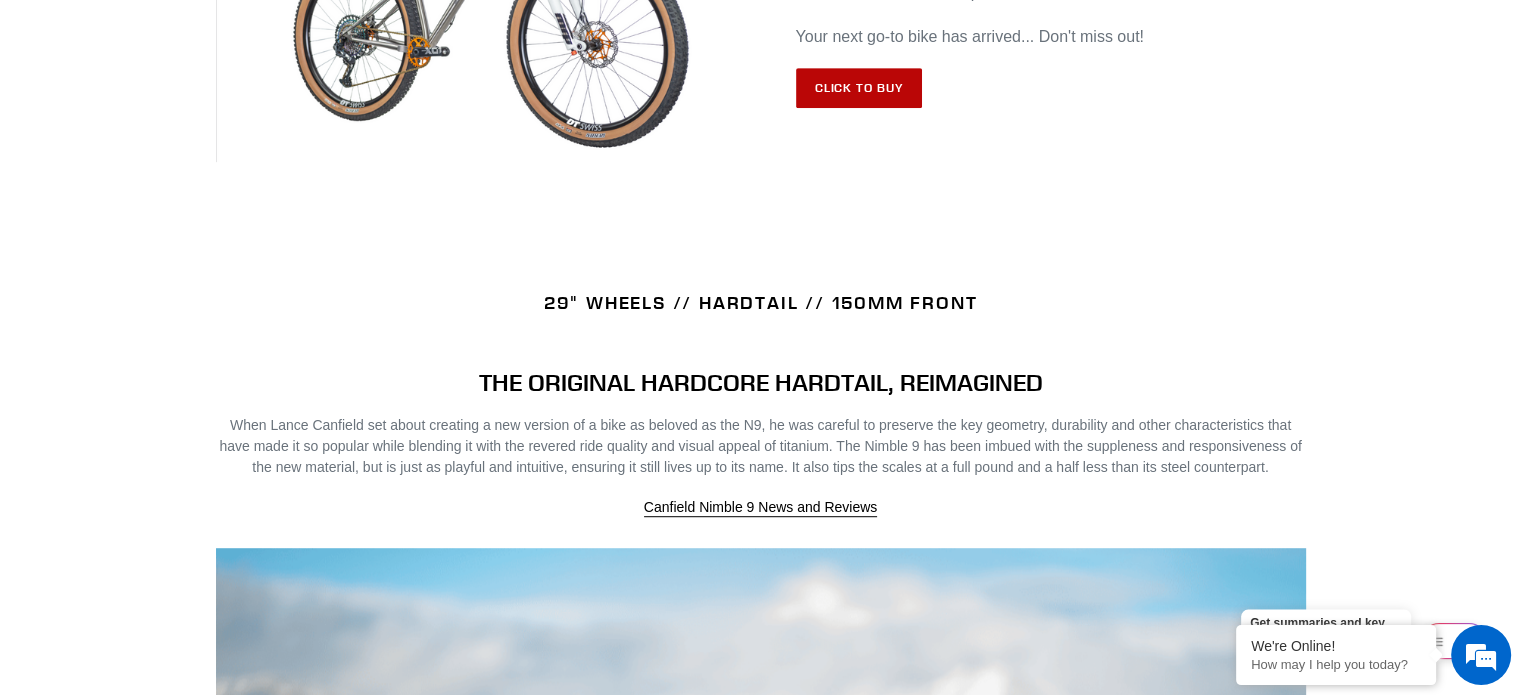click on "Click to Buy" at bounding box center (859, 88) 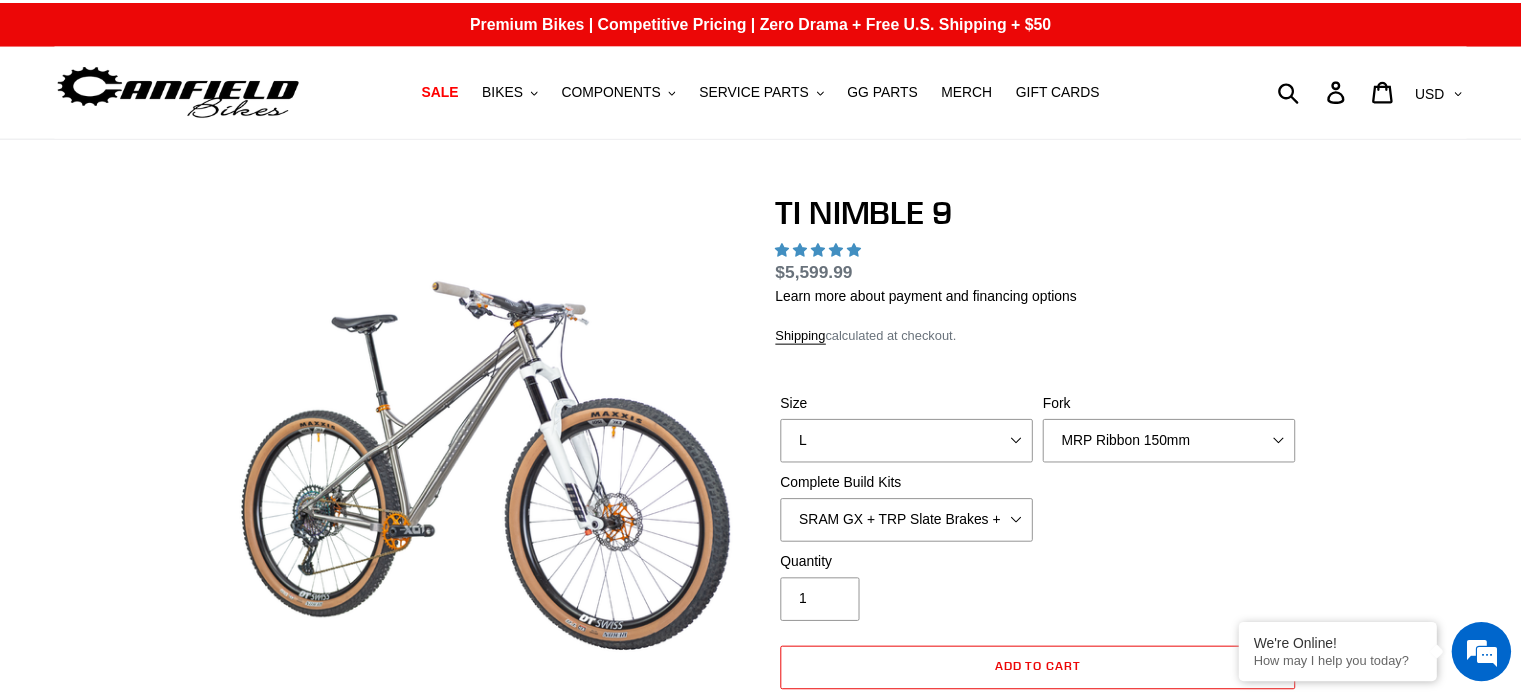 scroll, scrollTop: 0, scrollLeft: 0, axis: both 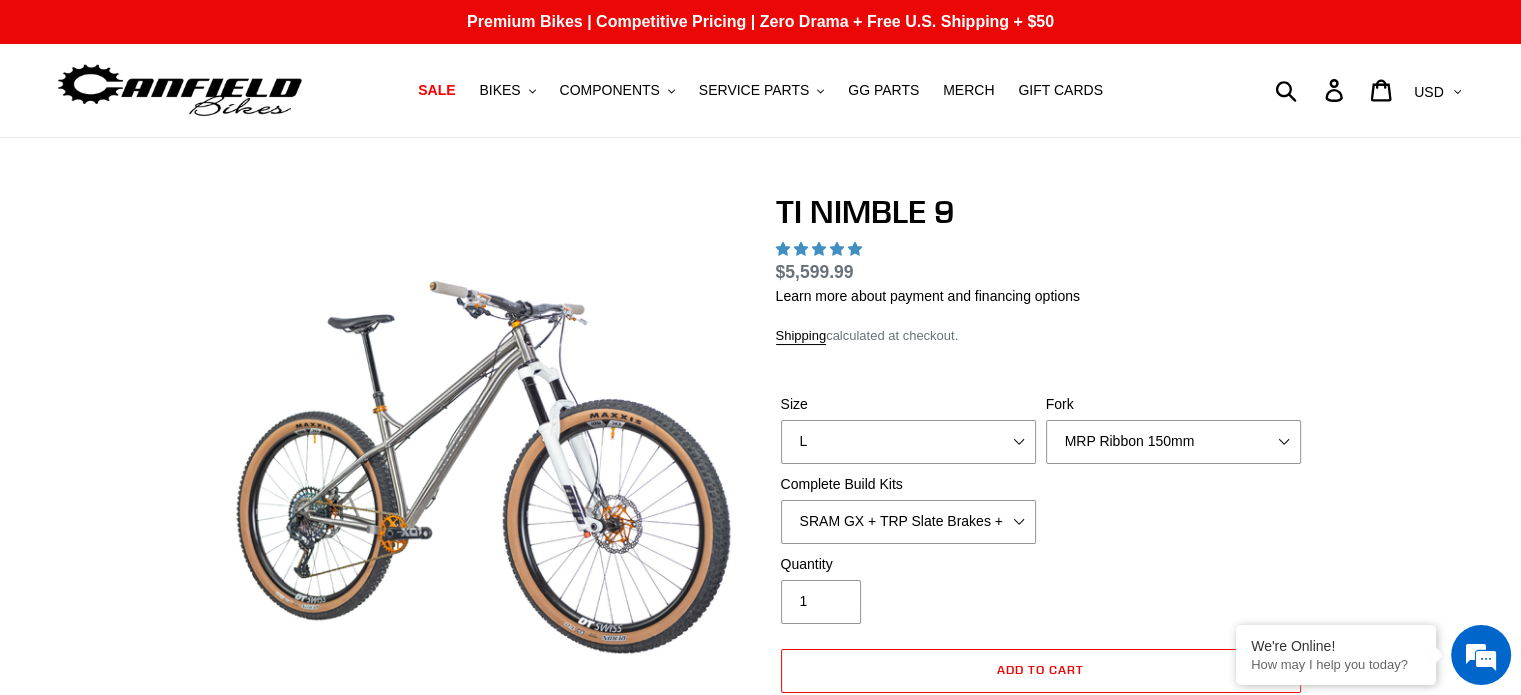 select on "highest-rating" 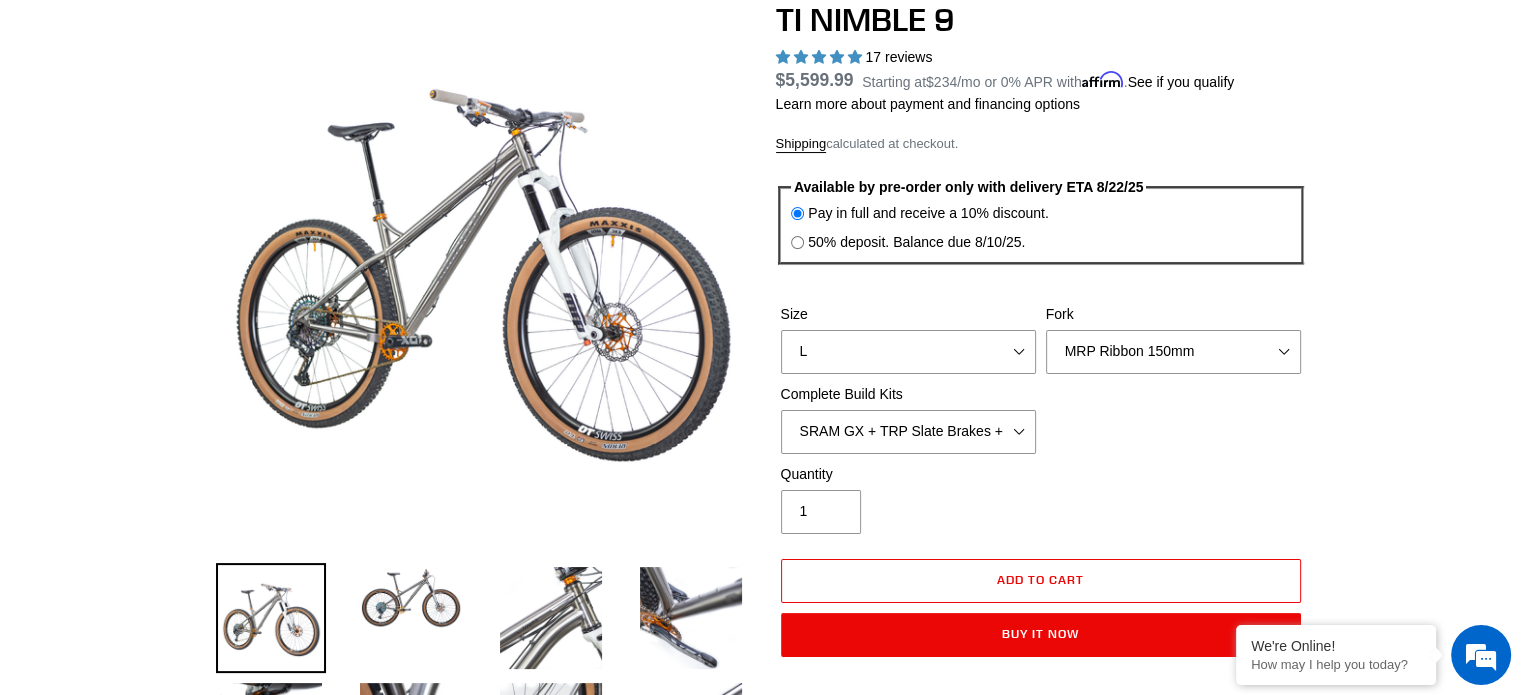 scroll, scrollTop: 192, scrollLeft: 0, axis: vertical 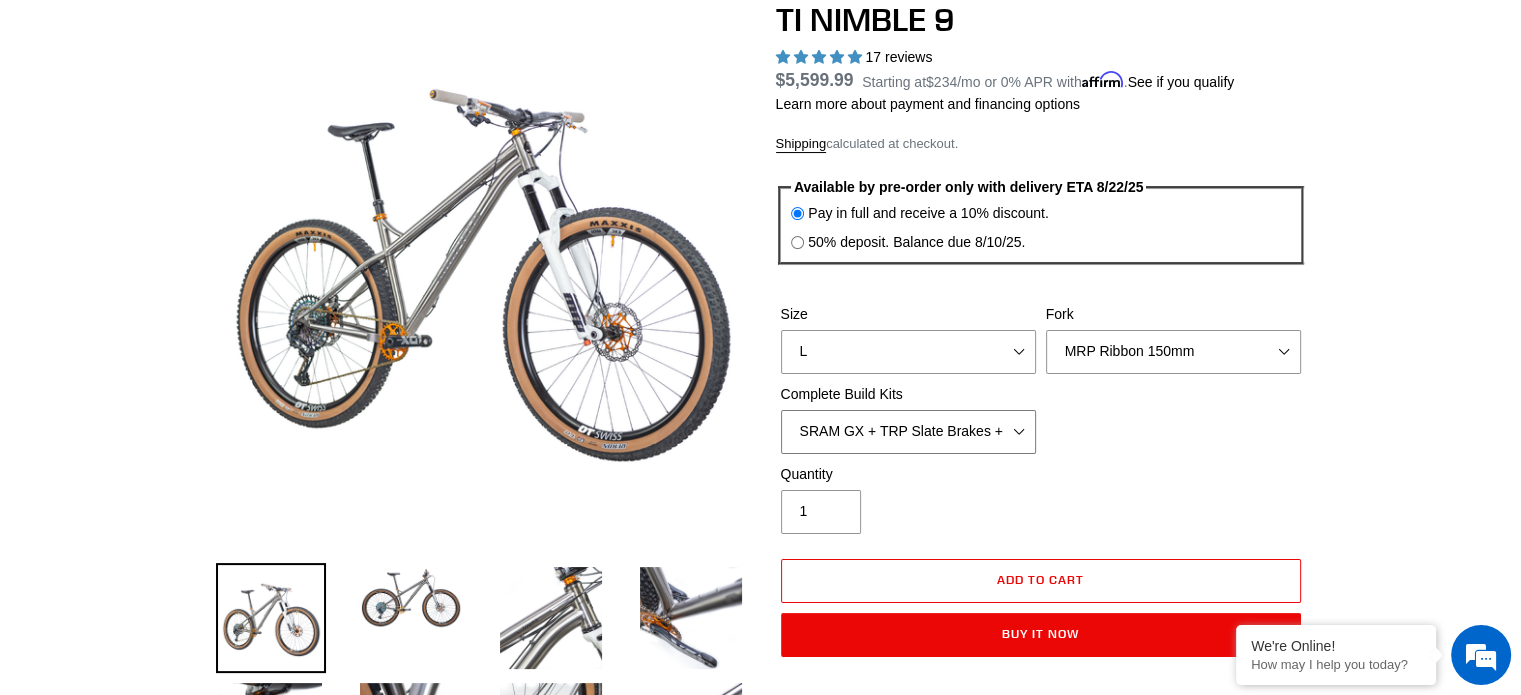 click on "SRAM GX + TRP Slate Brakes + Rotors + e13 LG-1 Wheels
SHIMANO XT + SHIMANO brakes + Rotors + e13 LG-1 Wheels
SRAM XO + Guide Brakes + Rotors + Atomik AL Wheels
SHIMANO XTR + HOPE Brakes + DT Swiss Carbon Wheels
Complete Build Kit - None (Contact us for Custom Builds)" at bounding box center (908, 432) 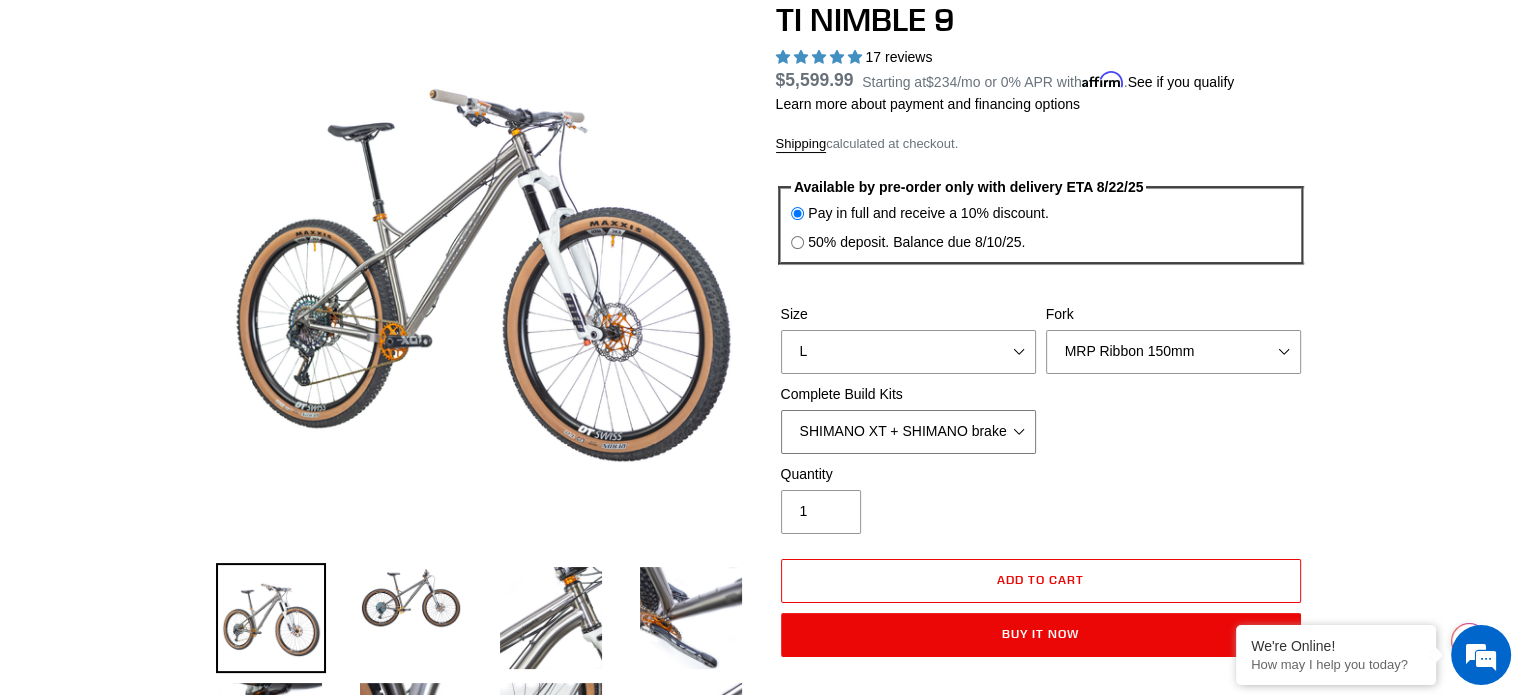 click on "SRAM GX + TRP Slate Brakes + Rotors + e13 LG-1 Wheels
SHIMANO XT + SHIMANO brakes + Rotors + e13 LG-1 Wheels
SRAM XO + Guide Brakes + Rotors + Atomik AL Wheels
SHIMANO XTR + HOPE Brakes + DT Swiss Carbon Wheels
Complete Build Kit - None (Contact us for Custom Builds)" at bounding box center [908, 432] 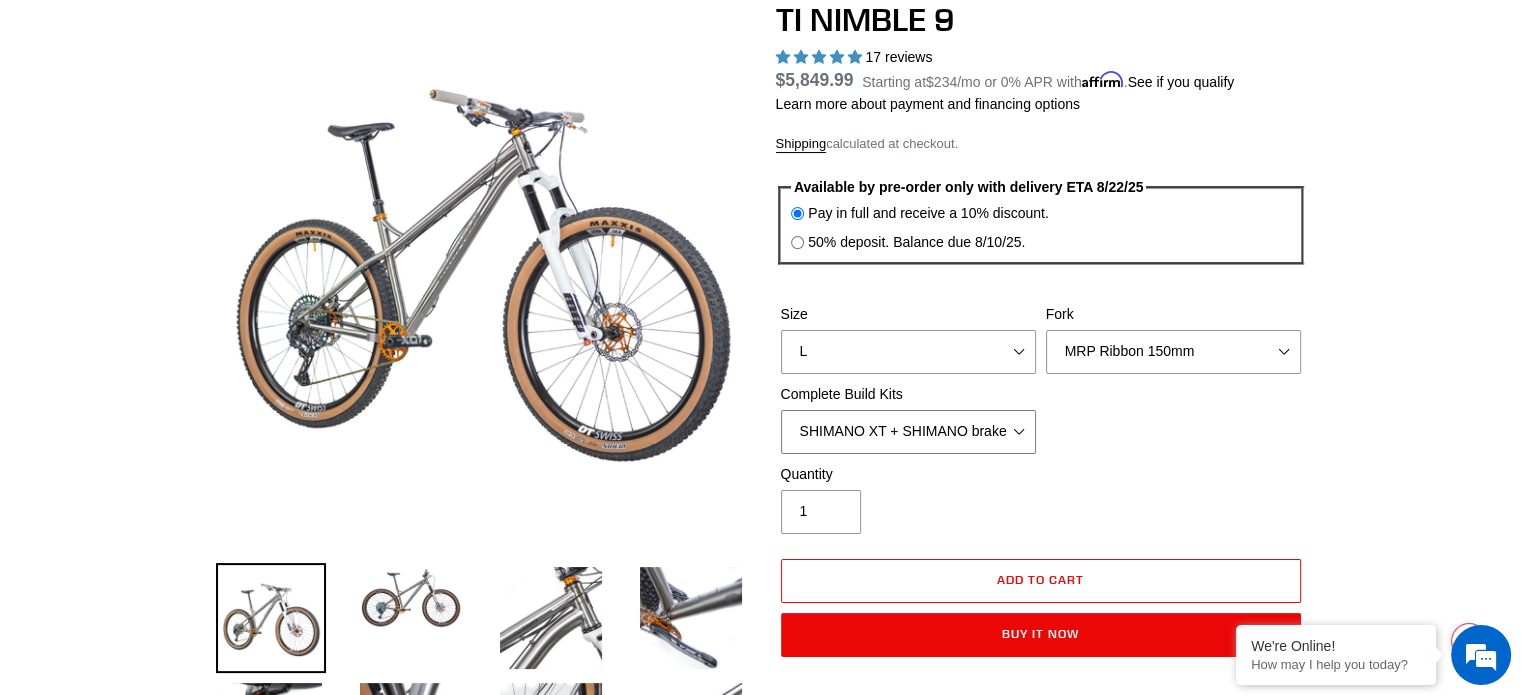 scroll, scrollTop: 0, scrollLeft: 0, axis: both 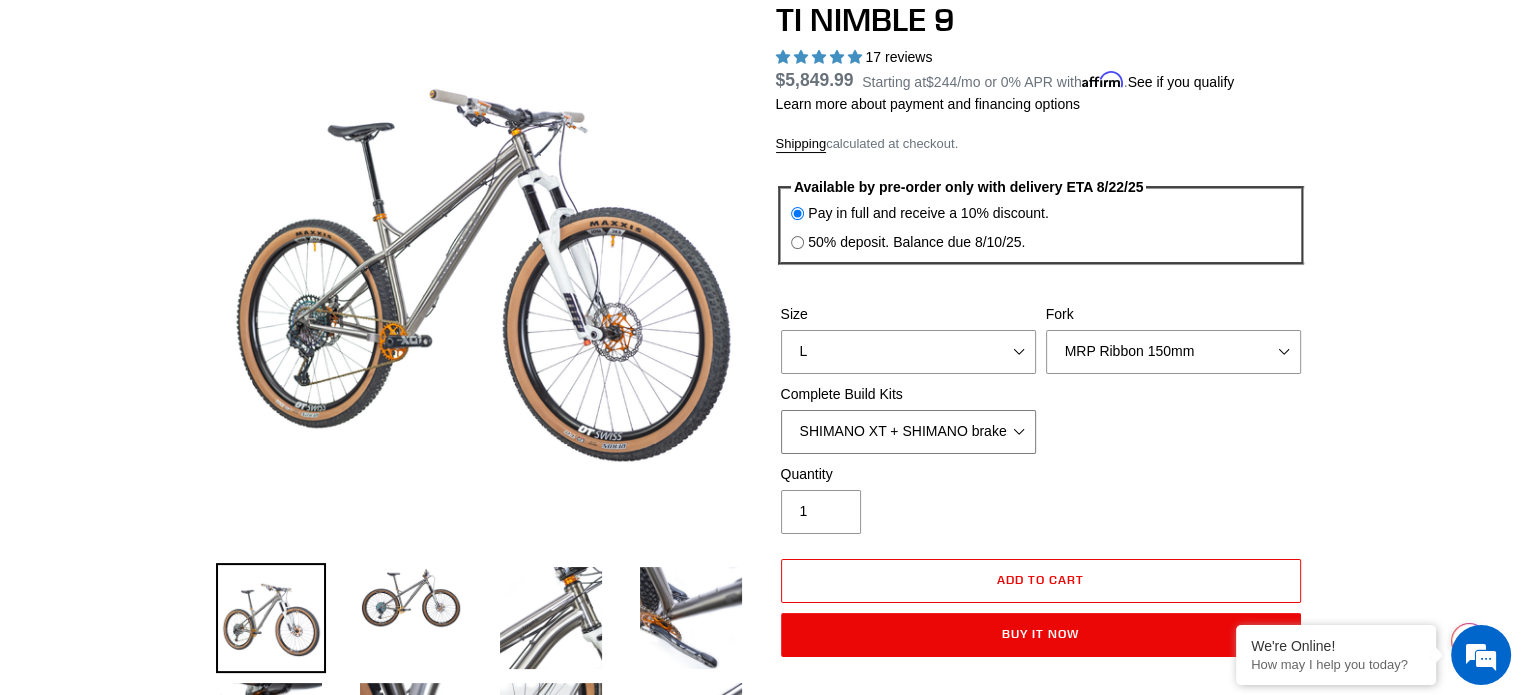 click on "SRAM GX + TRP Slate Brakes + Rotors + e13 LG-1 Wheels
SHIMANO XT + SHIMANO brakes + Rotors + e13 LG-1 Wheels
SRAM XO + Guide Brakes + Rotors + Atomik AL Wheels
SHIMANO XTR + HOPE Brakes + DT Swiss Carbon Wheels
Complete Build Kit - None (Contact us for Custom Builds)" at bounding box center (908, 432) 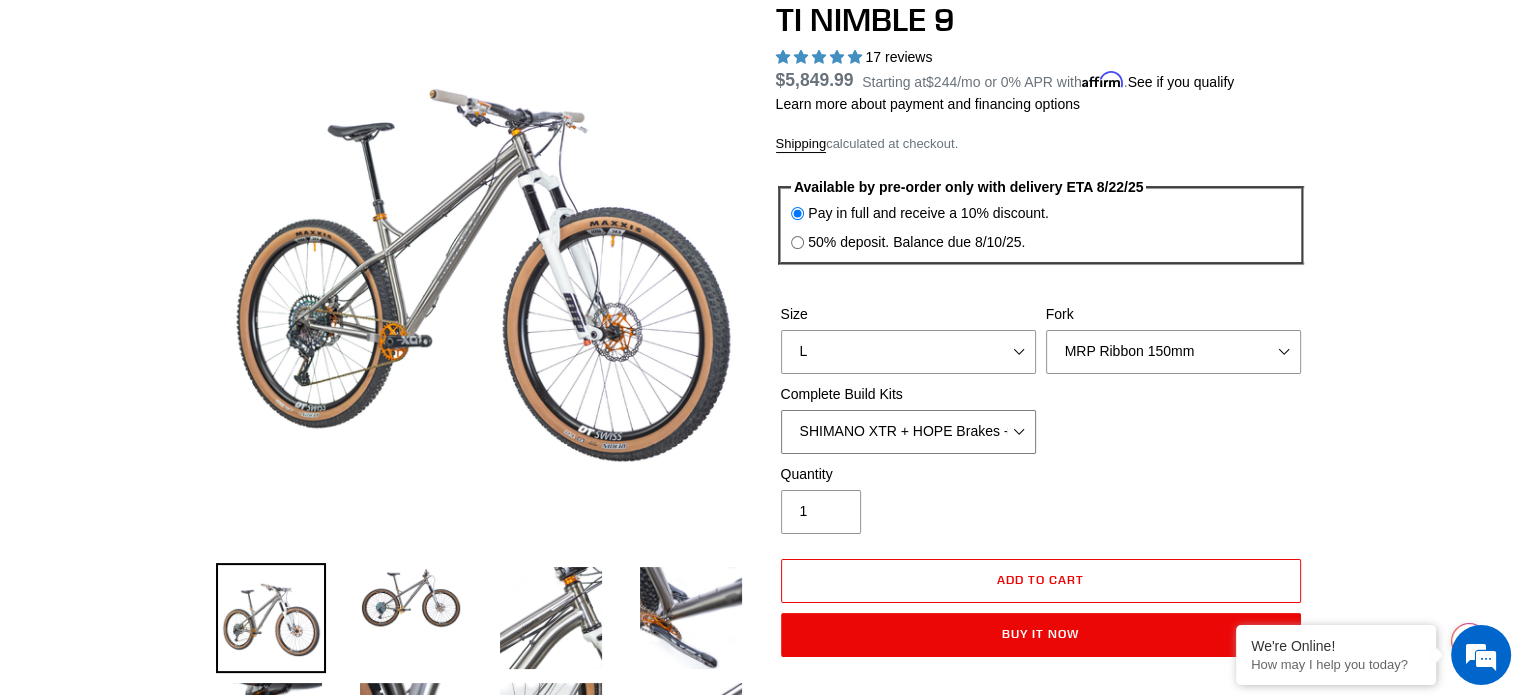 click on "SRAM GX + TRP Slate Brakes + Rotors + e13 LG-1 Wheels
SHIMANO XT + SHIMANO brakes + Rotors + e13 LG-1 Wheels
SRAM XO + Guide Brakes + Rotors + Atomik AL Wheels
SHIMANO XTR + HOPE Brakes + DT Swiss Carbon Wheels
Complete Build Kit - None (Contact us for Custom Builds)" at bounding box center (908, 432) 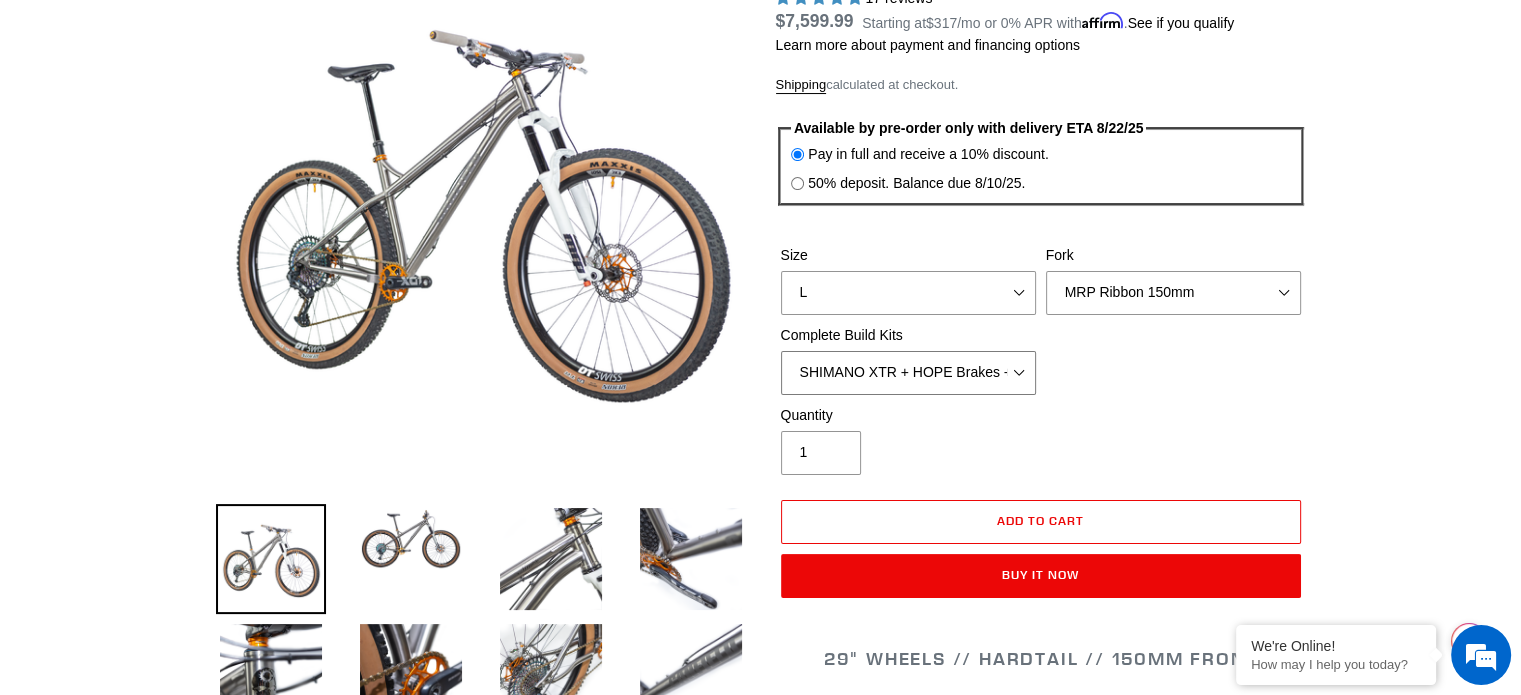 scroll, scrollTop: 252, scrollLeft: 0, axis: vertical 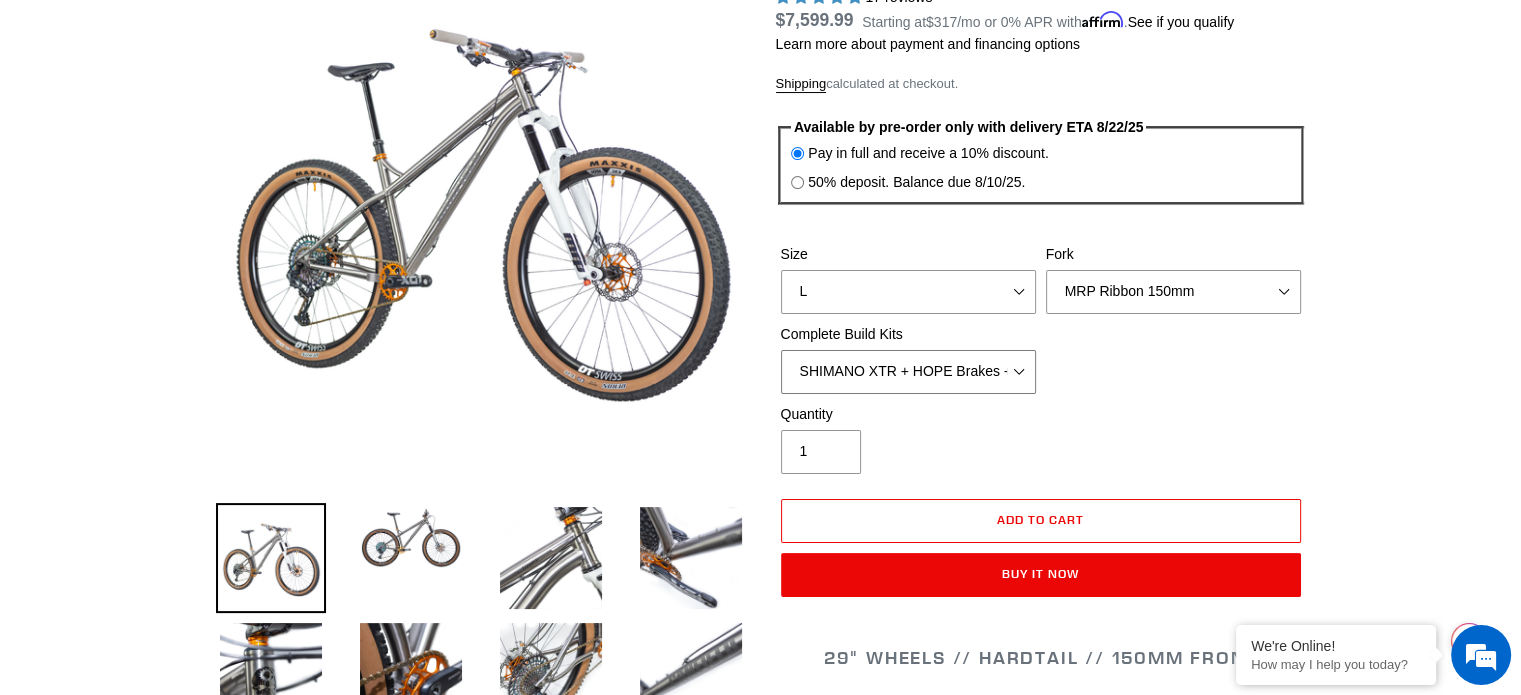 click on "SRAM GX + TRP Slate Brakes + Rotors + e13 LG-1 Wheels
SHIMANO XT + SHIMANO brakes + Rotors + e13 LG-1 Wheels
SRAM XO + Guide Brakes + Rotors + Atomik AL Wheels
SHIMANO XTR + HOPE Brakes + DT Swiss Carbon Wheels
Complete Build Kit - None (Contact us for Custom Builds)" at bounding box center [908, 372] 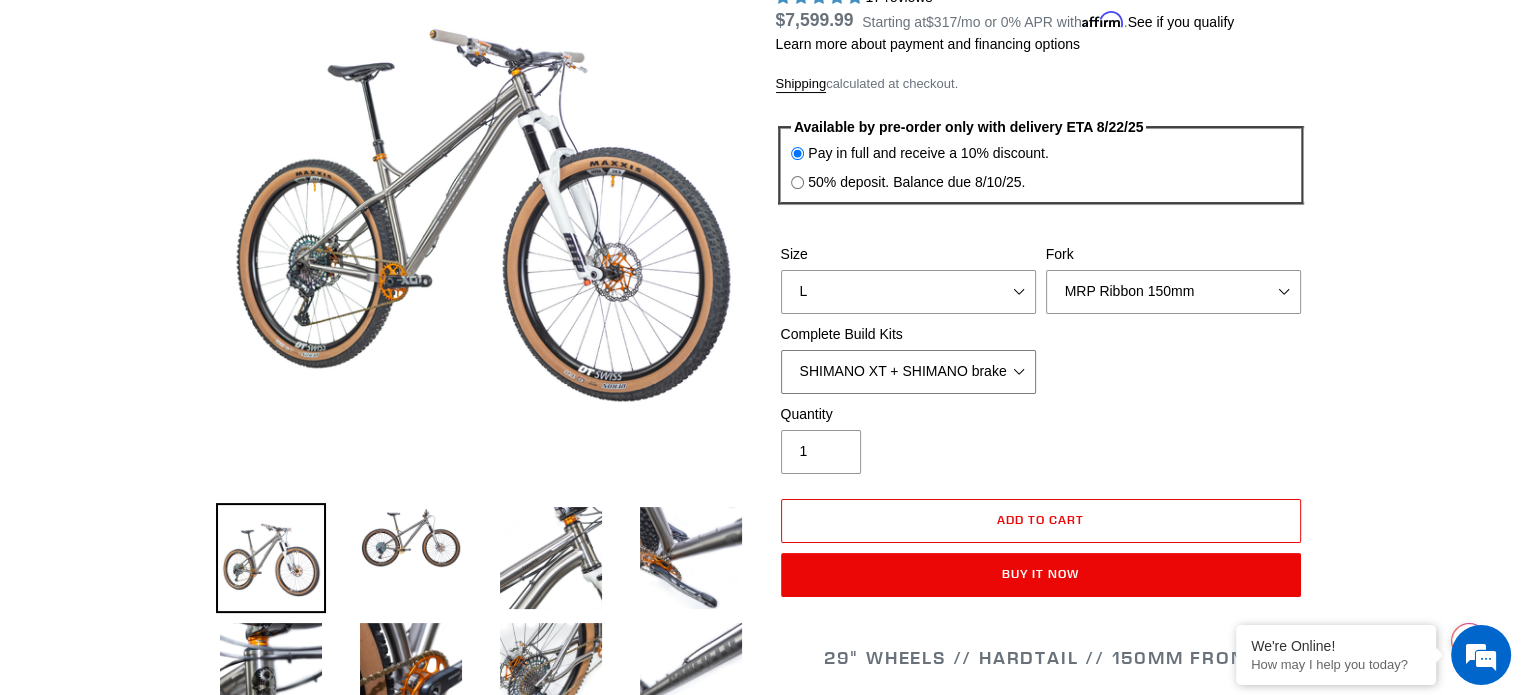 click on "SRAM GX + TRP Slate Brakes + Rotors + e13 LG-1 Wheels
SHIMANO XT + SHIMANO brakes + Rotors + e13 LG-1 Wheels
SRAM XO + Guide Brakes + Rotors + Atomik AL Wheels
SHIMANO XTR + HOPE Brakes + DT Swiss Carbon Wheels
Complete Build Kit - None (Contact us for Custom Builds)" at bounding box center [908, 372] 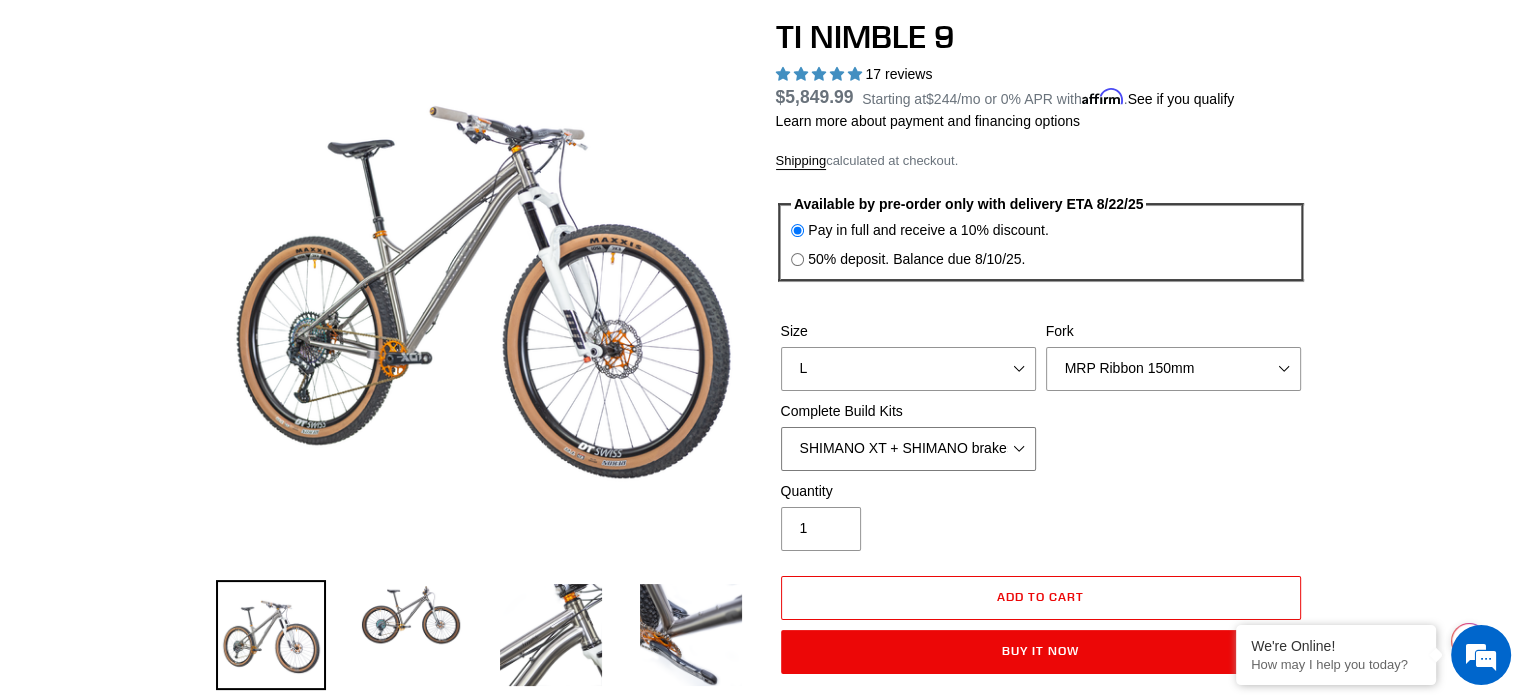 scroll, scrollTop: 176, scrollLeft: 0, axis: vertical 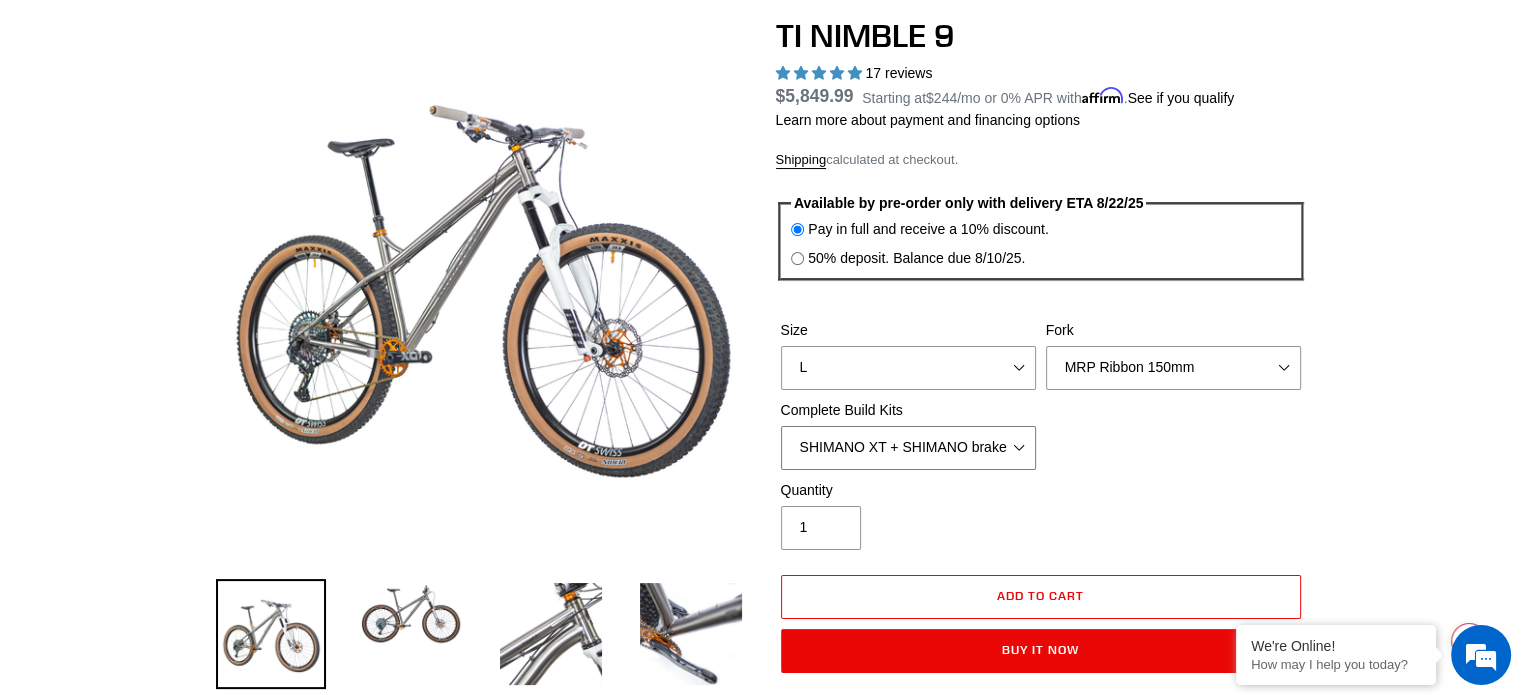 click on "SRAM GX + TRP Slate Brakes + Rotors + e13 LG-1 Wheels
SHIMANO XT + SHIMANO brakes + Rotors + e13 LG-1 Wheels
SRAM XO + Guide Brakes + Rotors + Atomik AL Wheels
SHIMANO XTR + HOPE Brakes + DT Swiss Carbon Wheels
Complete Build Kit - None (Contact us for Custom Builds)" at bounding box center (908, 448) 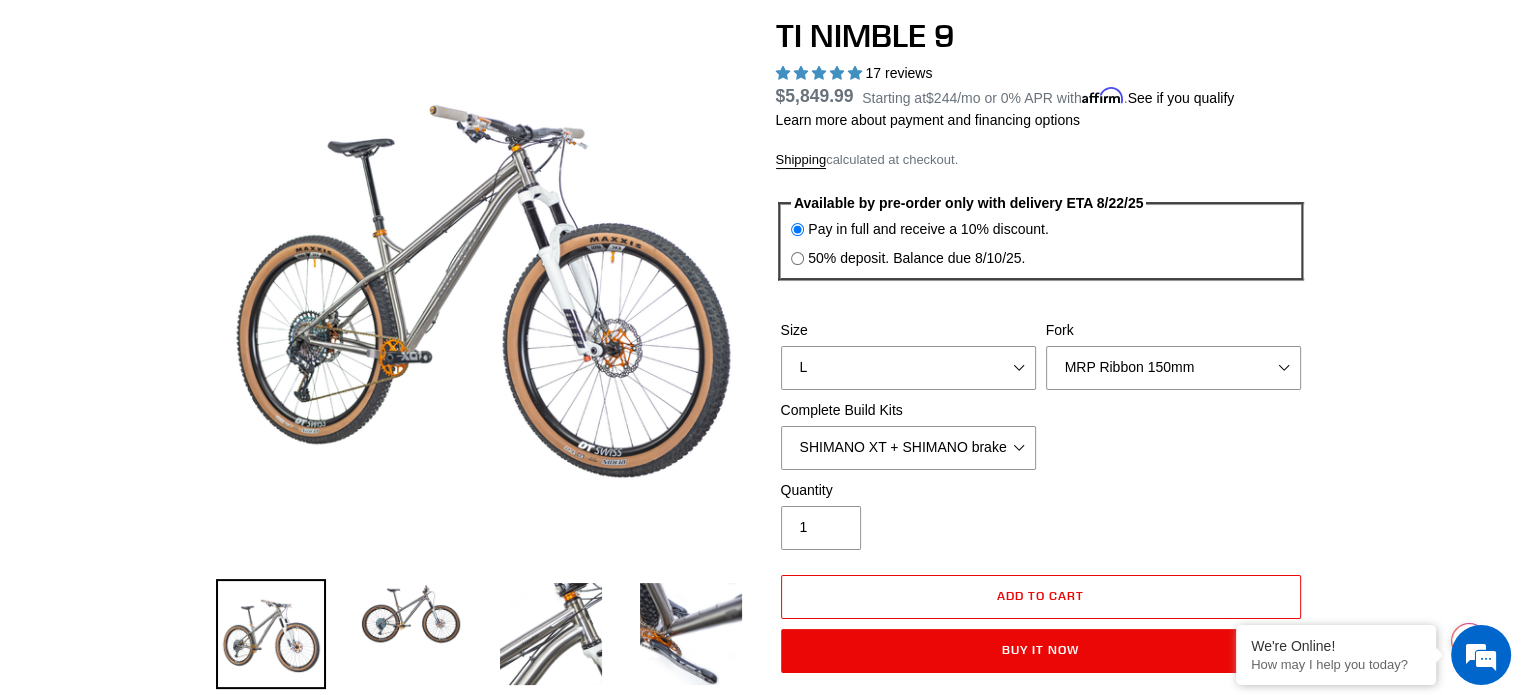 click on "Size
S
M
L
XL / XXL (Specify at checkout)
Fork
MRP Ribbon 150mm
RockShox Lyrik 150mm
Fox Factory 36 150mm
Cane Creek Helm 150mm
Fork - None" at bounding box center [1041, 400] 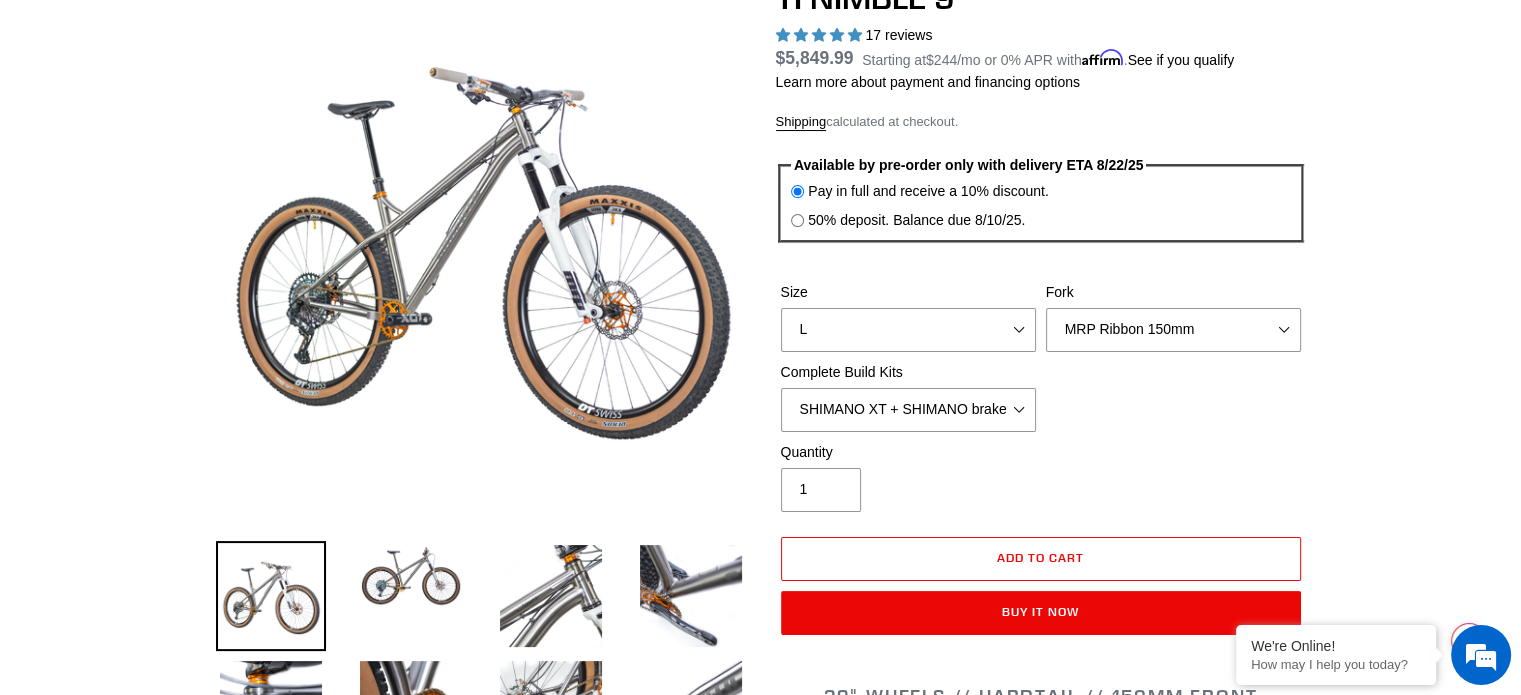 scroll, scrollTop: 212, scrollLeft: 0, axis: vertical 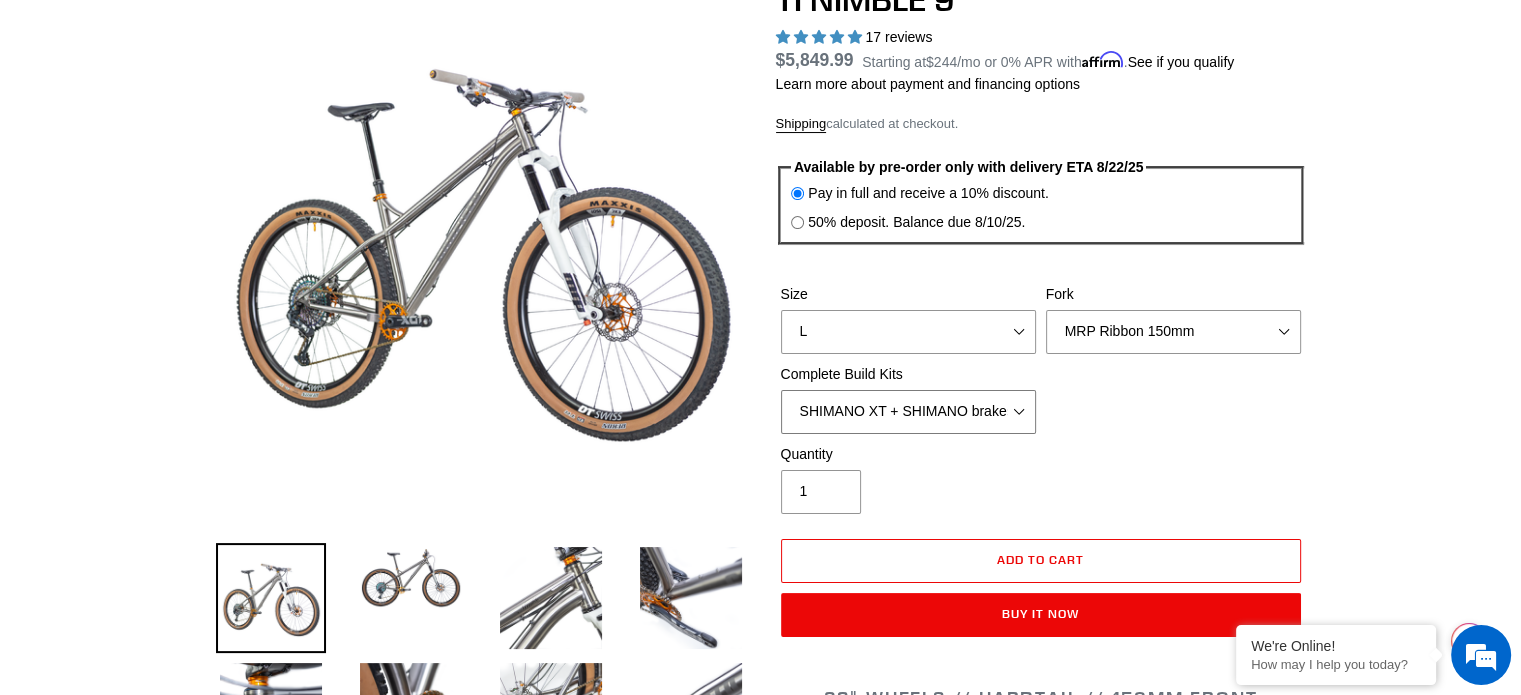 click on "SRAM GX + TRP Slate Brakes + Rotors + e13 LG-1 Wheels
SHIMANO XT + SHIMANO brakes + Rotors + e13 LG-1 Wheels
SRAM XO + Guide Brakes + Rotors + Atomik AL Wheels
SHIMANO XTR + HOPE Brakes + DT Swiss Carbon Wheels
Complete Build Kit - None (Contact us for Custom Builds)" at bounding box center (908, 412) 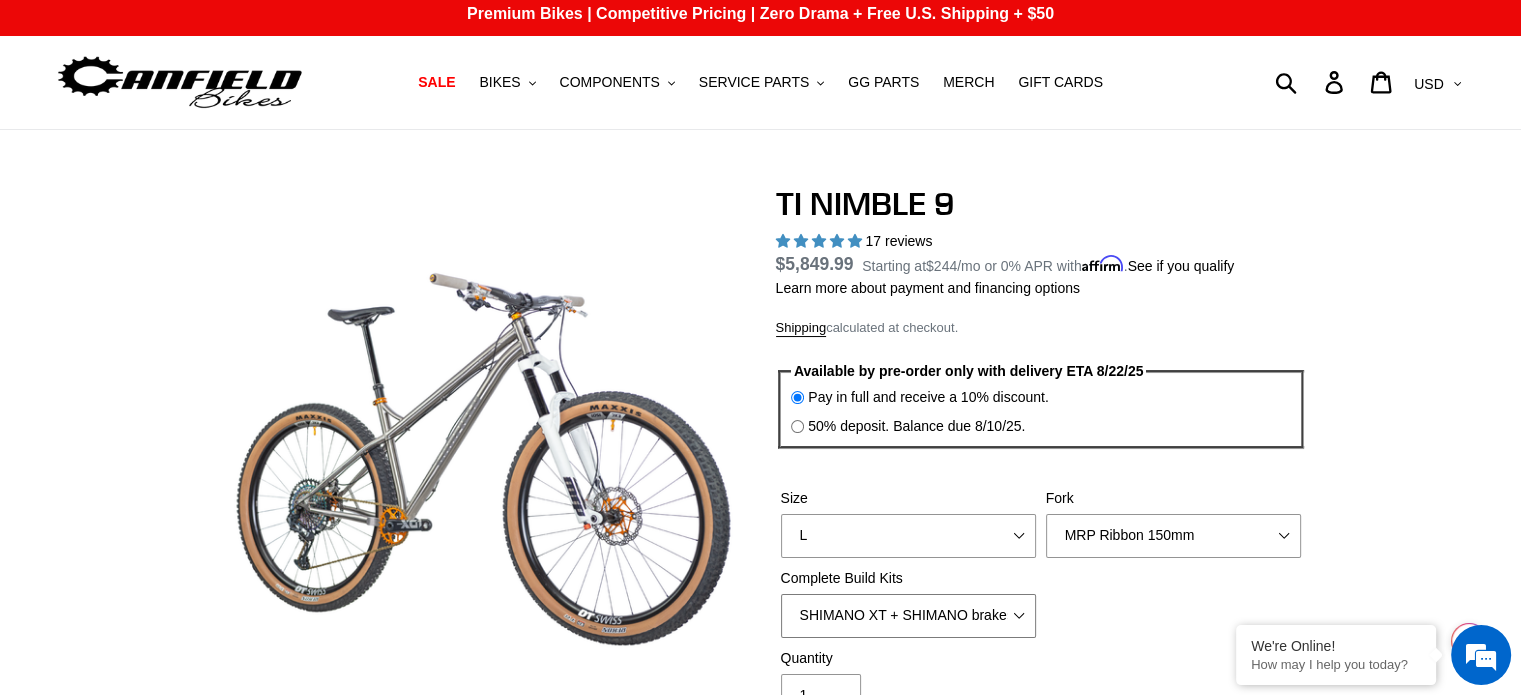 scroll, scrollTop: 0, scrollLeft: 0, axis: both 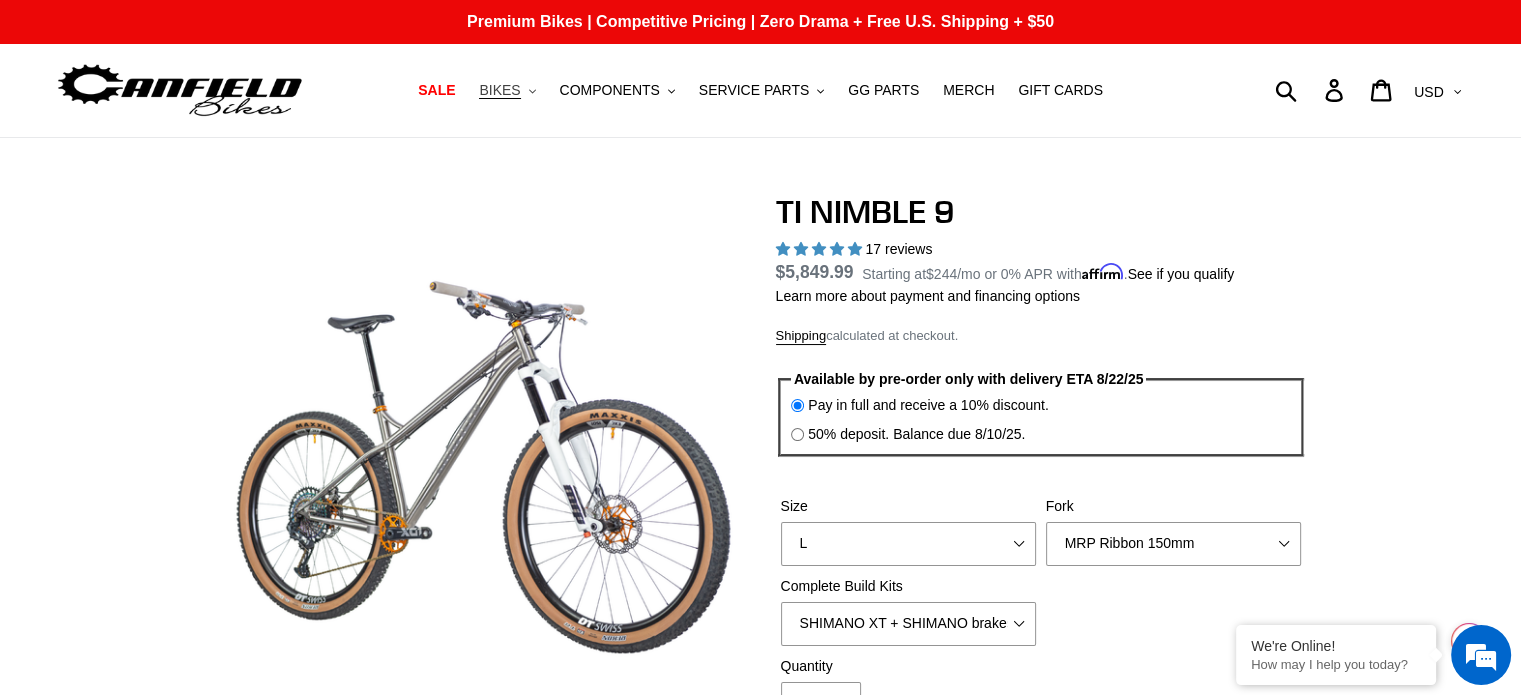 click on "BIKES .cls-1{fill:#231f20}" at bounding box center (507, 90) 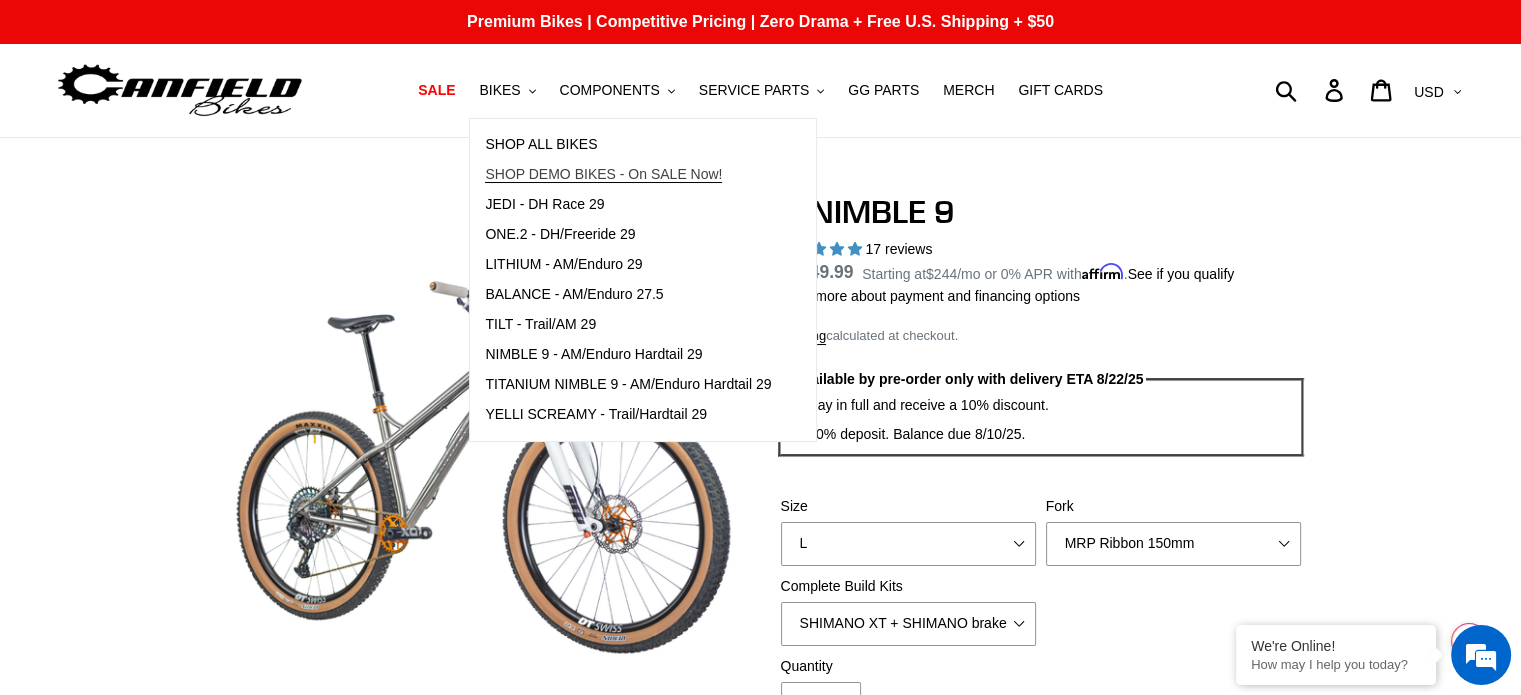 click on "SHOP DEMO BIKES - On SALE Now!" at bounding box center (603, 174) 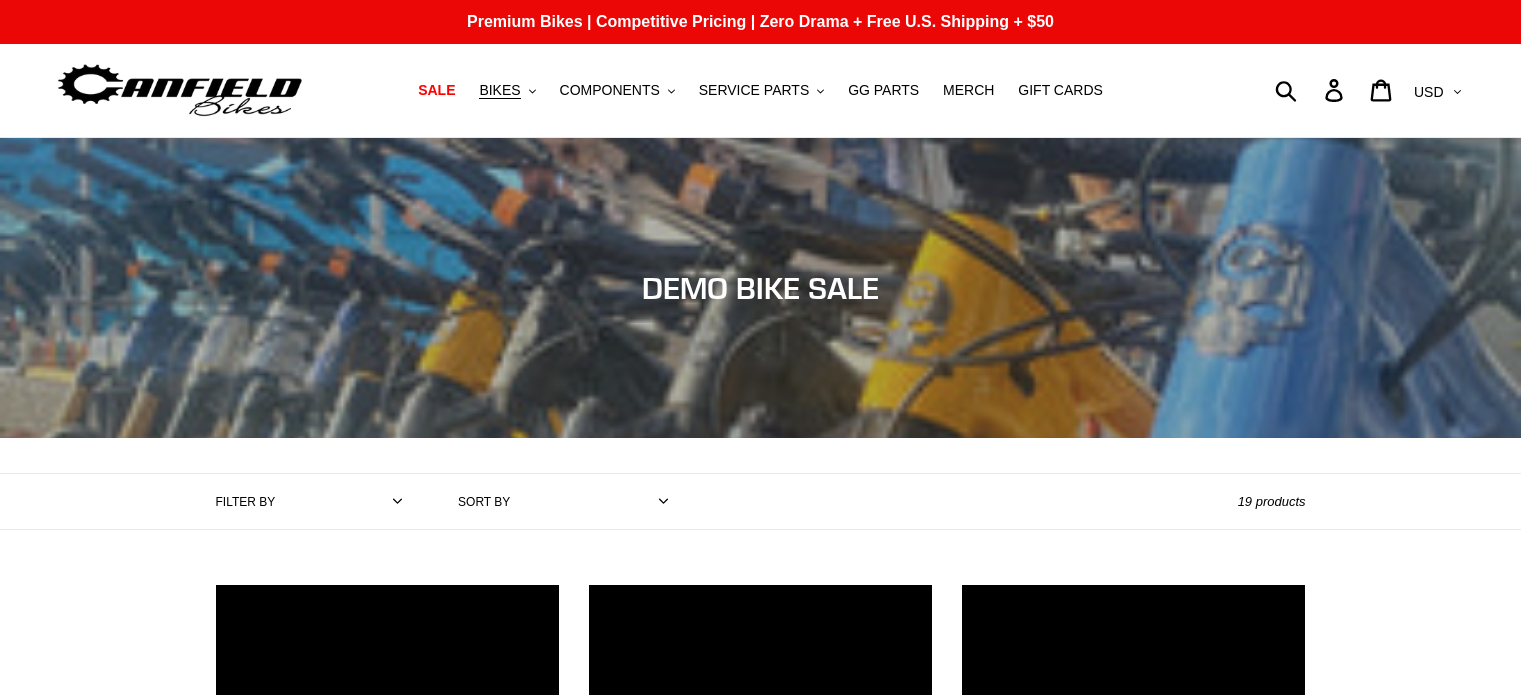 scroll, scrollTop: 0, scrollLeft: 0, axis: both 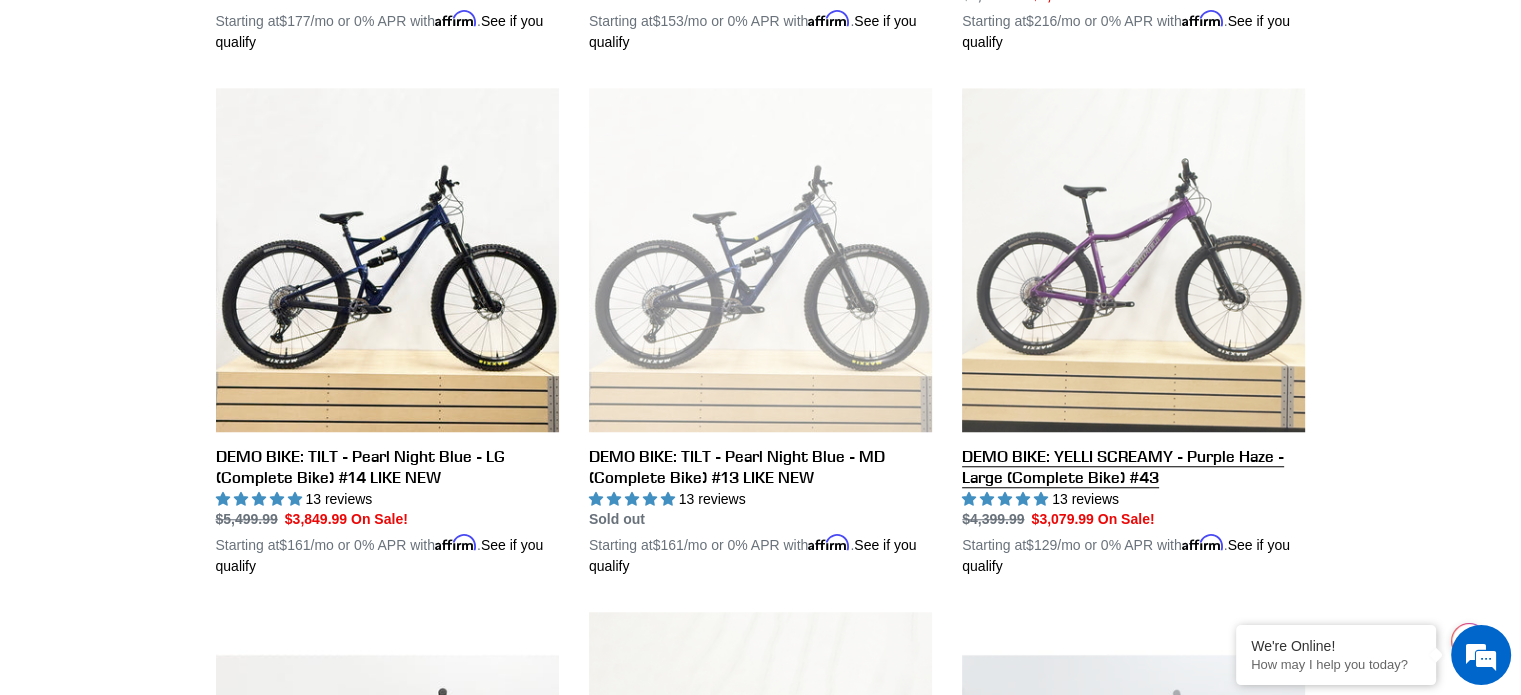click on "DEMO BIKE: YELLI SCREAMY - Purple Haze - Large (Complete Bike) #43" at bounding box center (1133, 332) 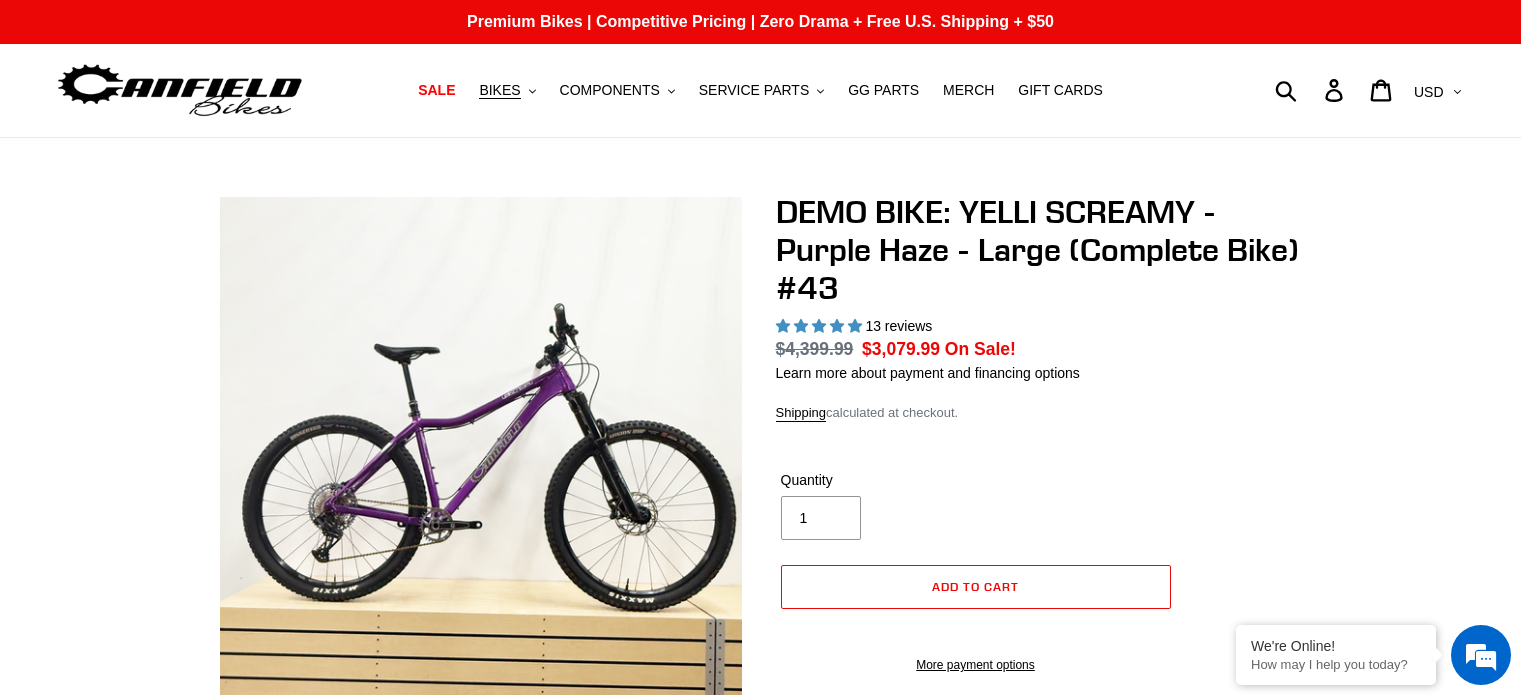 scroll, scrollTop: 0, scrollLeft: 0, axis: both 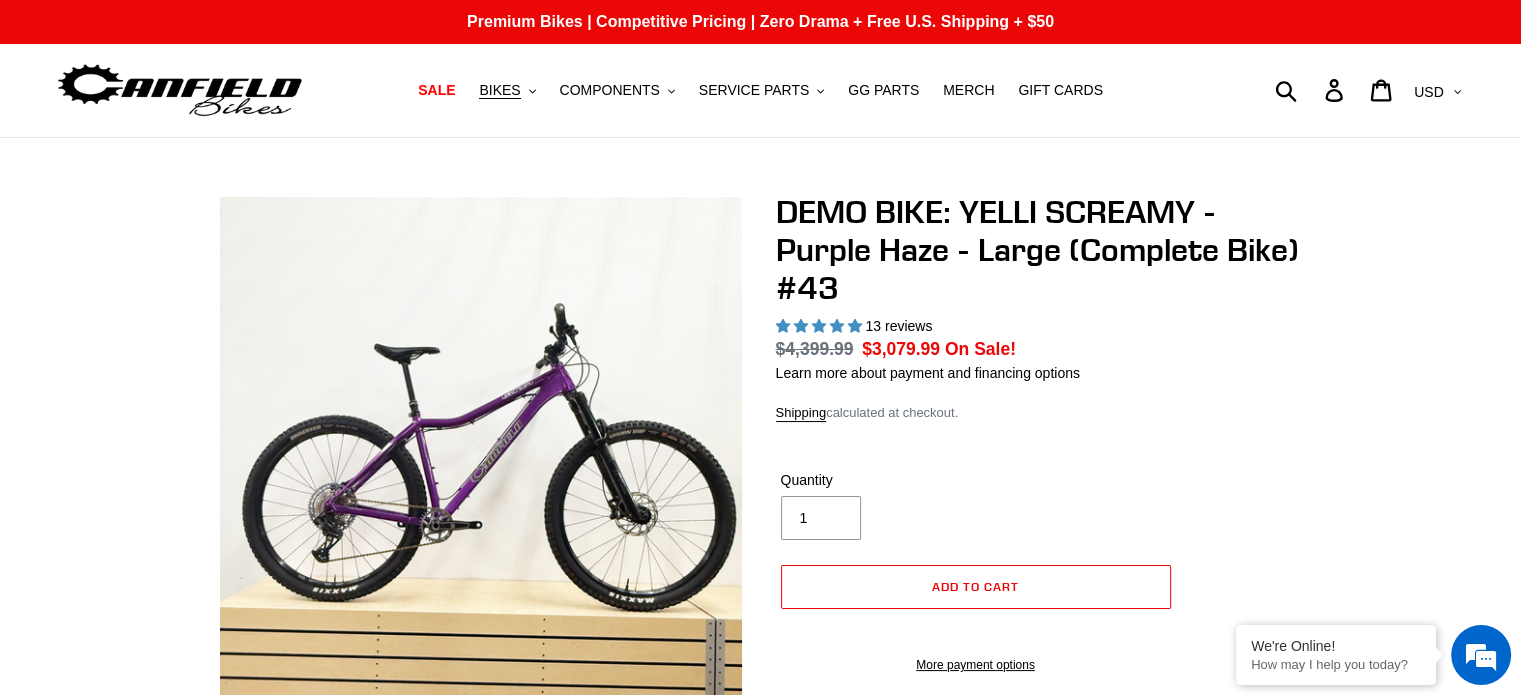 select on "highest-rating" 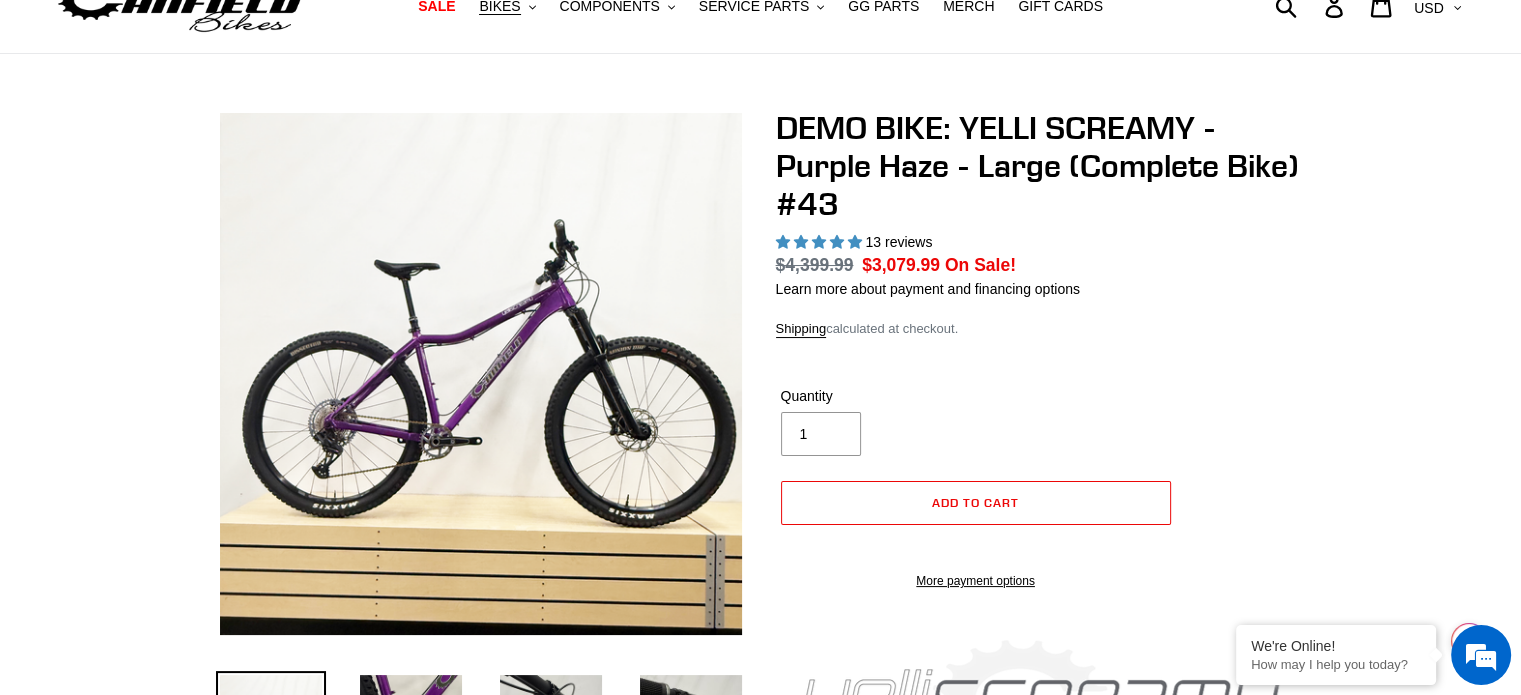 scroll, scrollTop: 88, scrollLeft: 0, axis: vertical 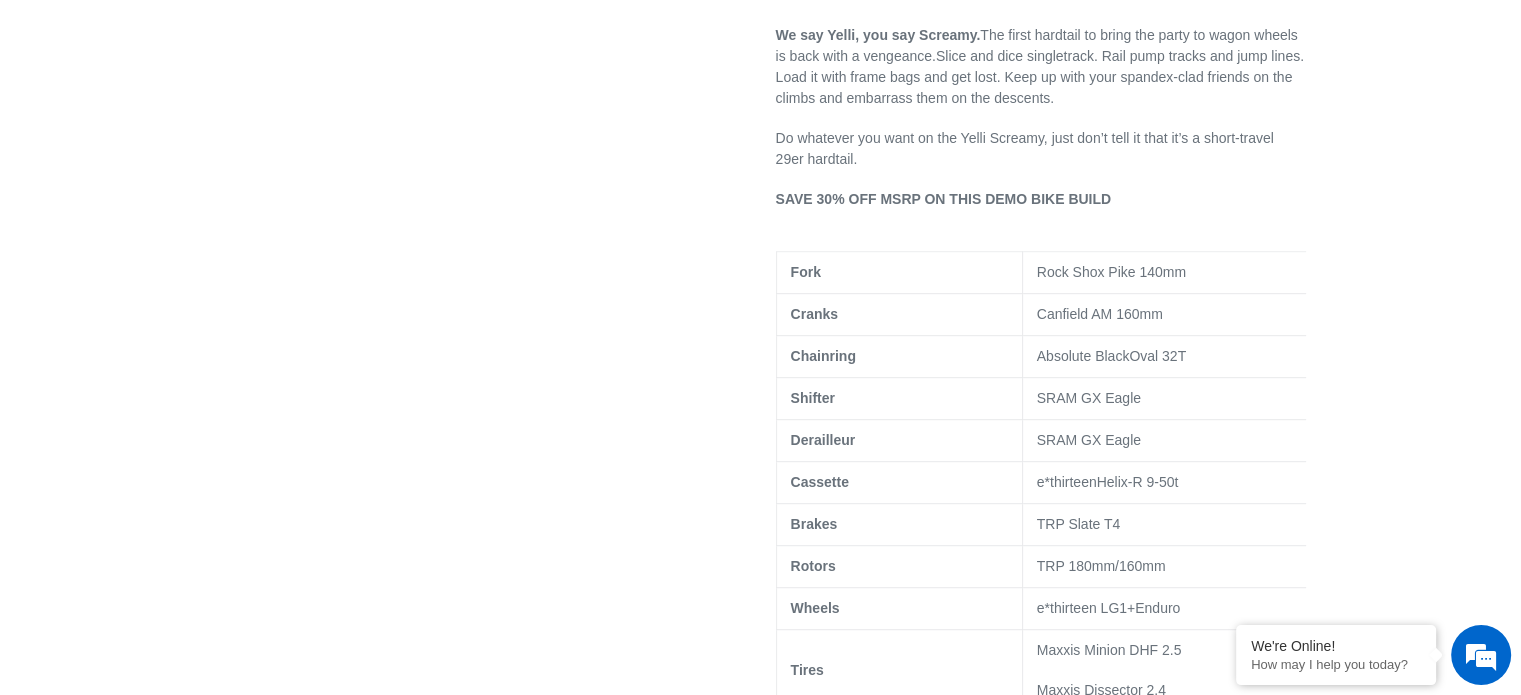 click on "SRAM GX Eagle" at bounding box center (1172, 398) 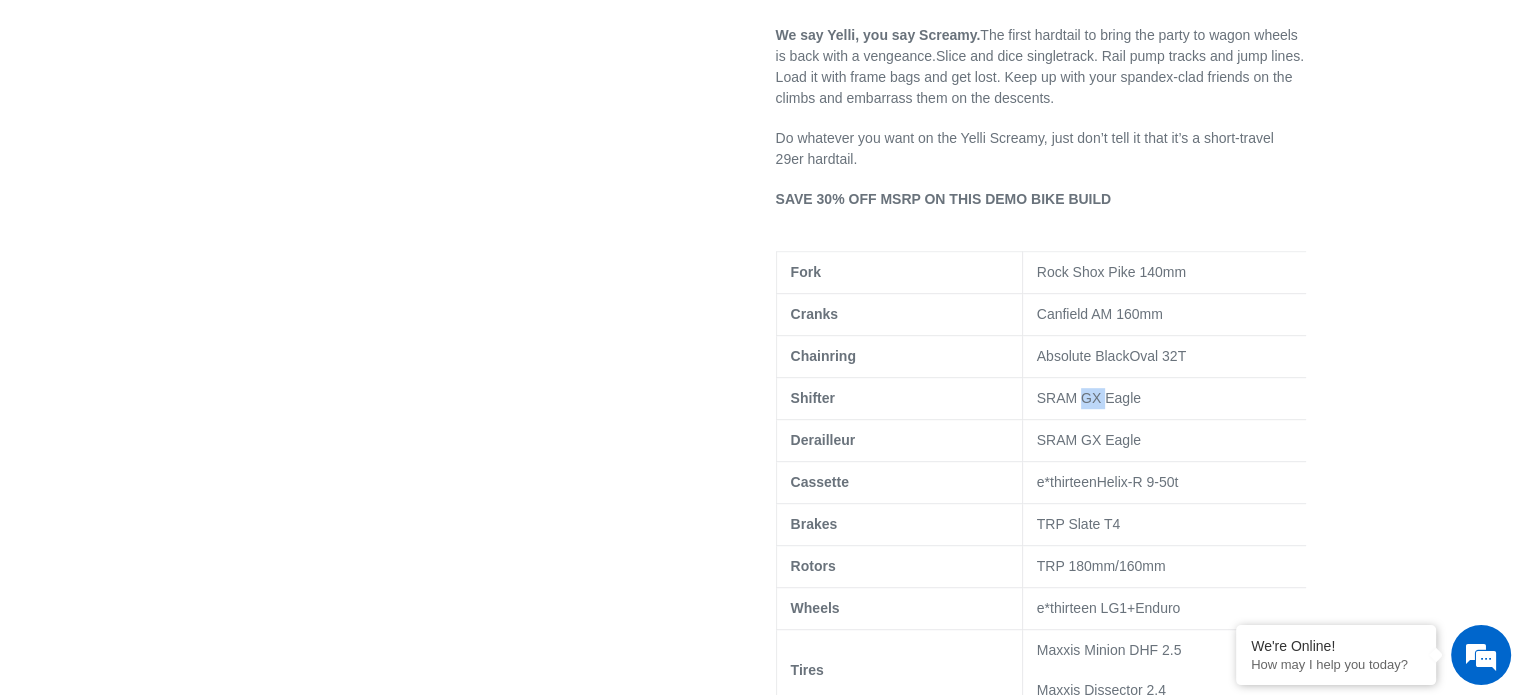 click on "SRAM GX Eagle" at bounding box center [1172, 398] 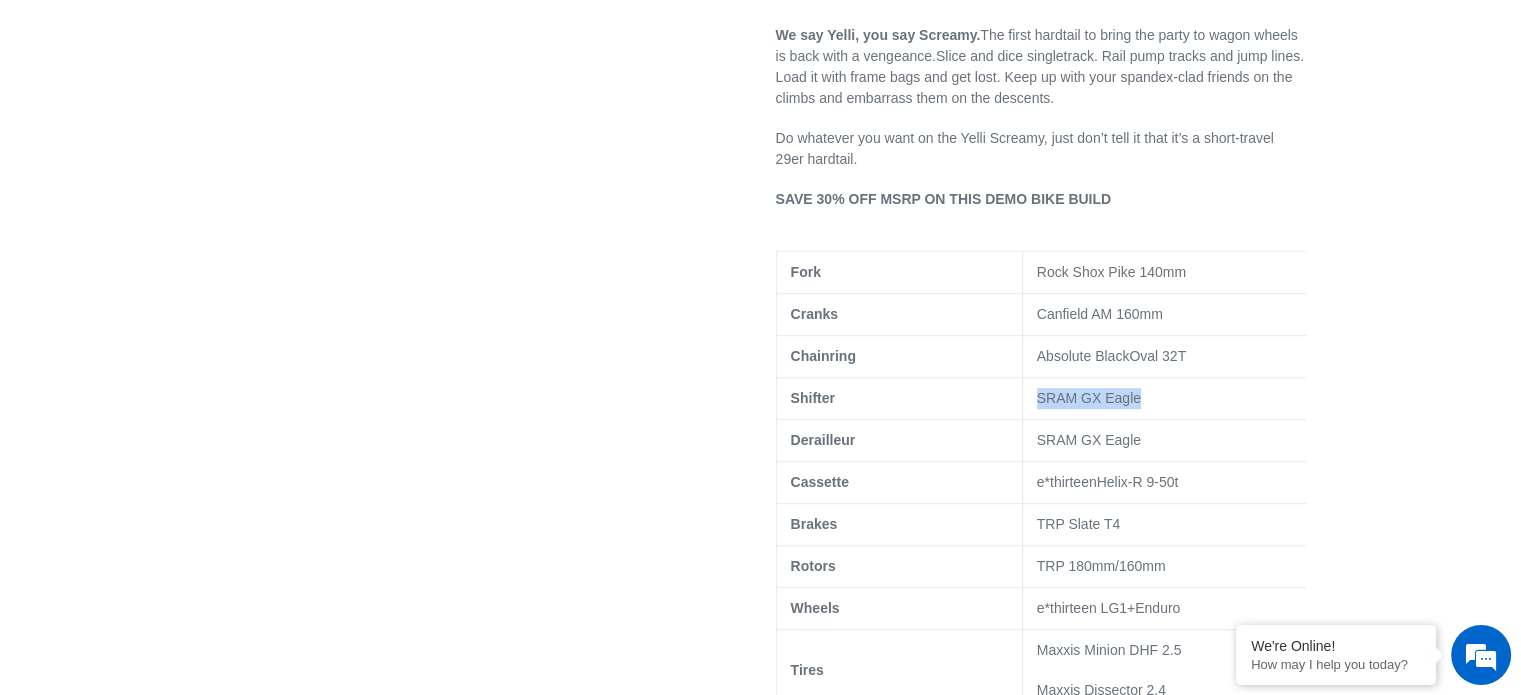 click on "SRAM GX Eagle" at bounding box center [1172, 398] 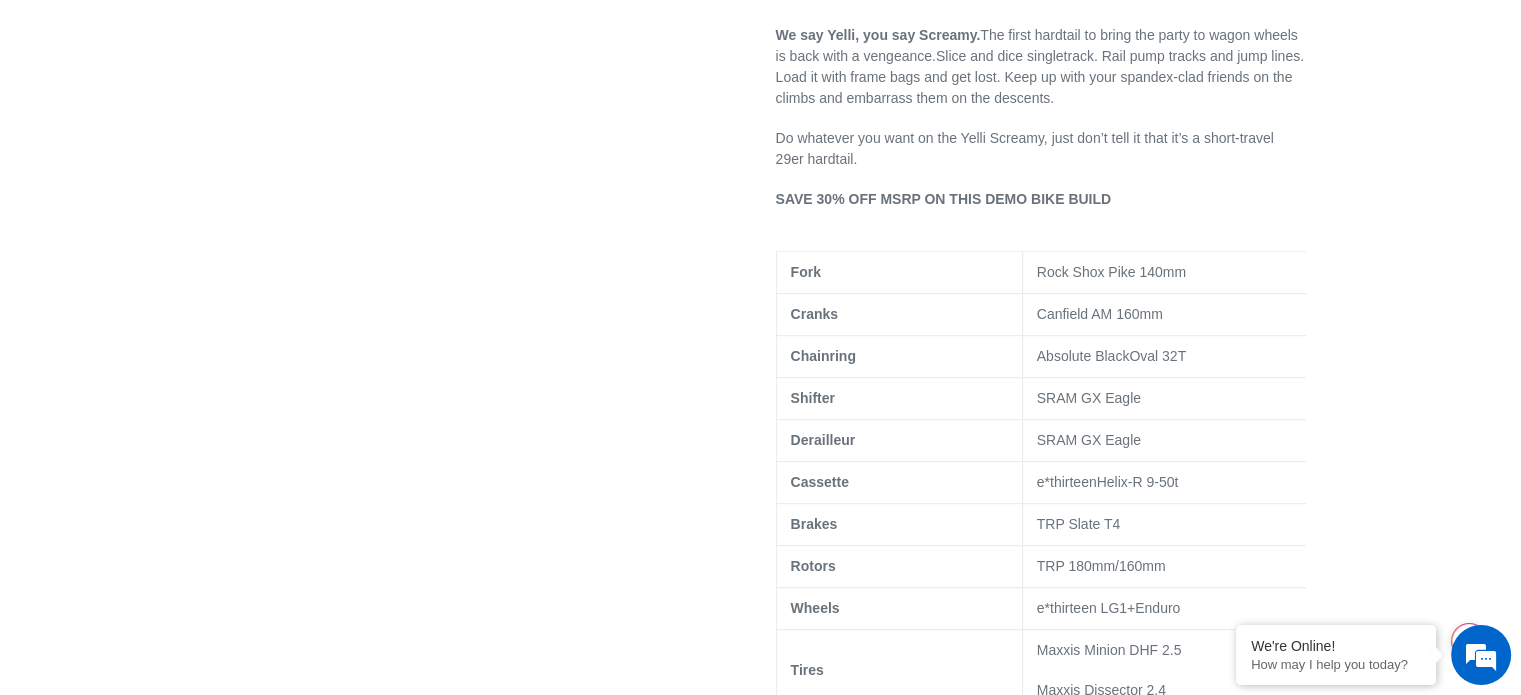 click on "SRAM GX Eagle" at bounding box center (1172, 440) 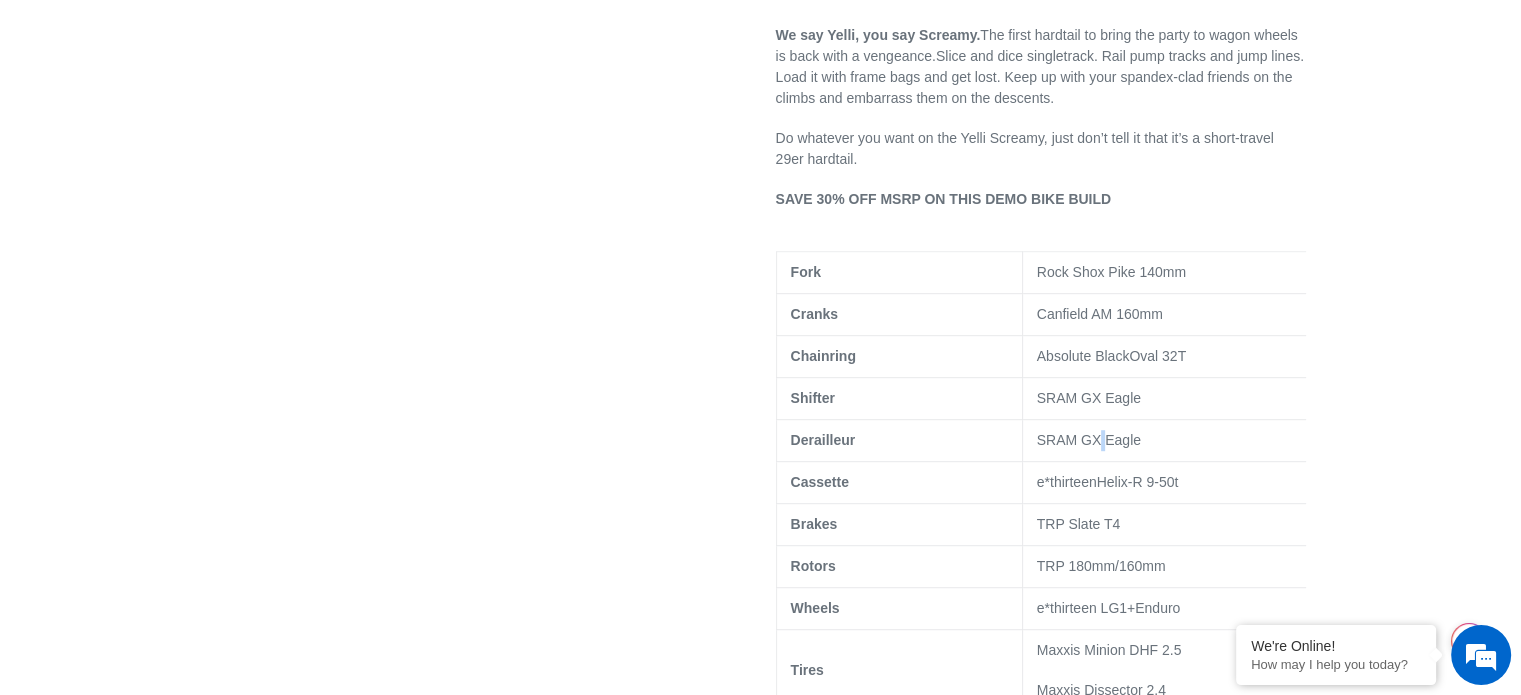 click on "SRAM GX Eagle" at bounding box center (1172, 440) 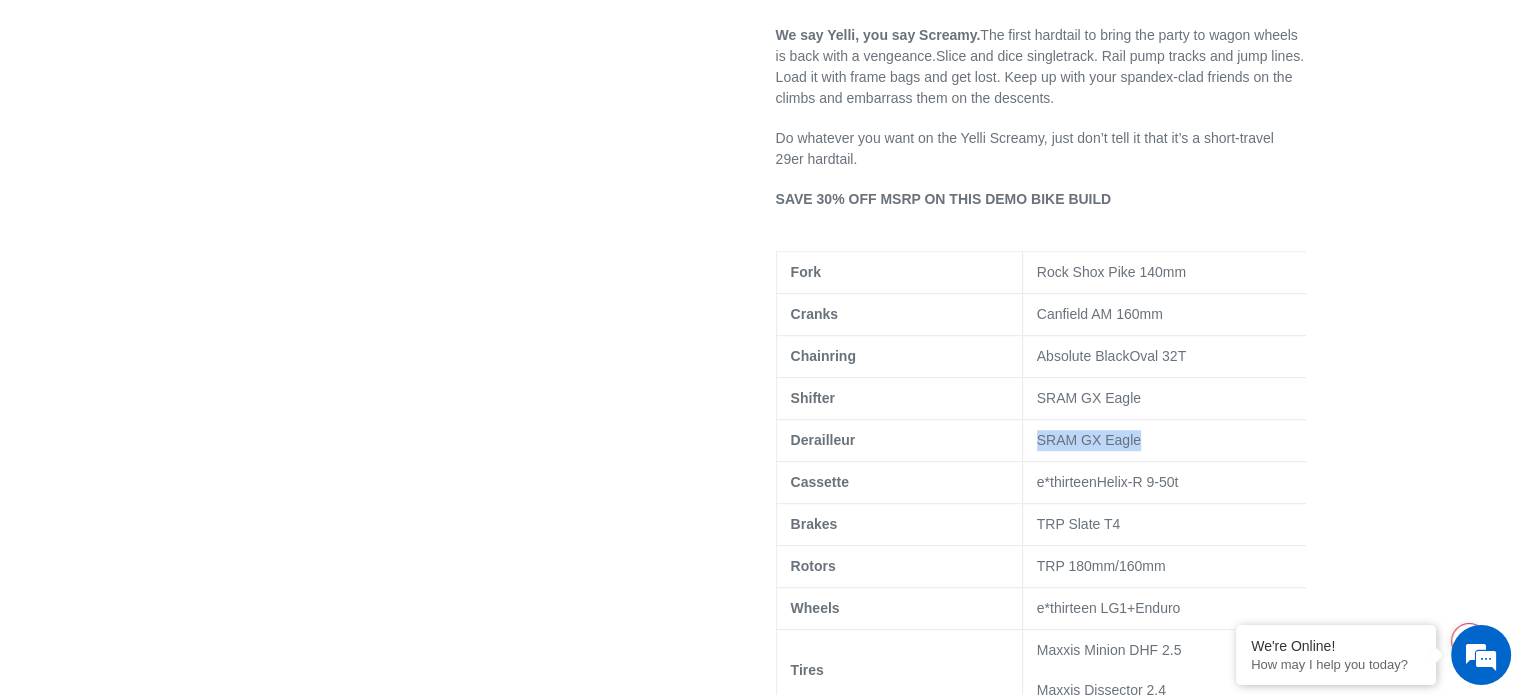 click on "SRAM GX Eagle" at bounding box center [1172, 440] 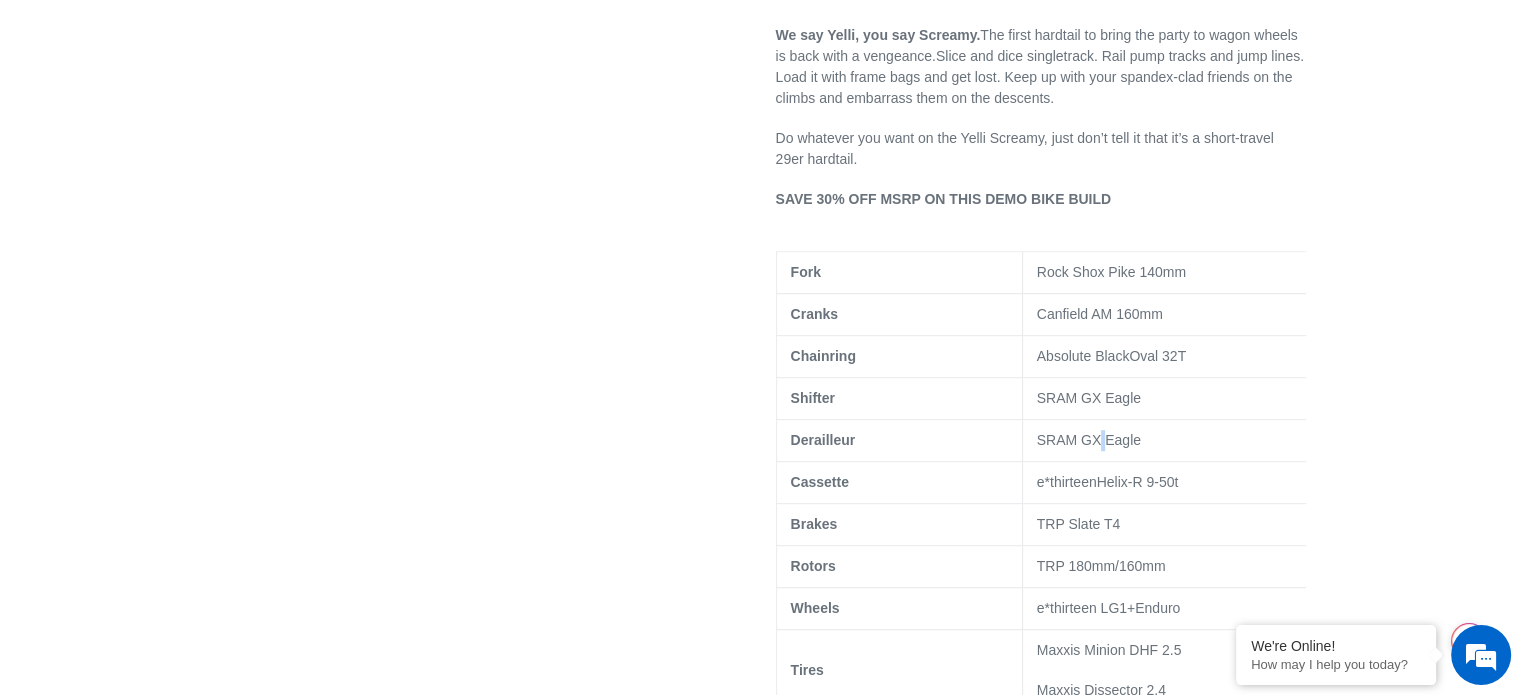 click on "SRAM GX Eagle" at bounding box center [1172, 440] 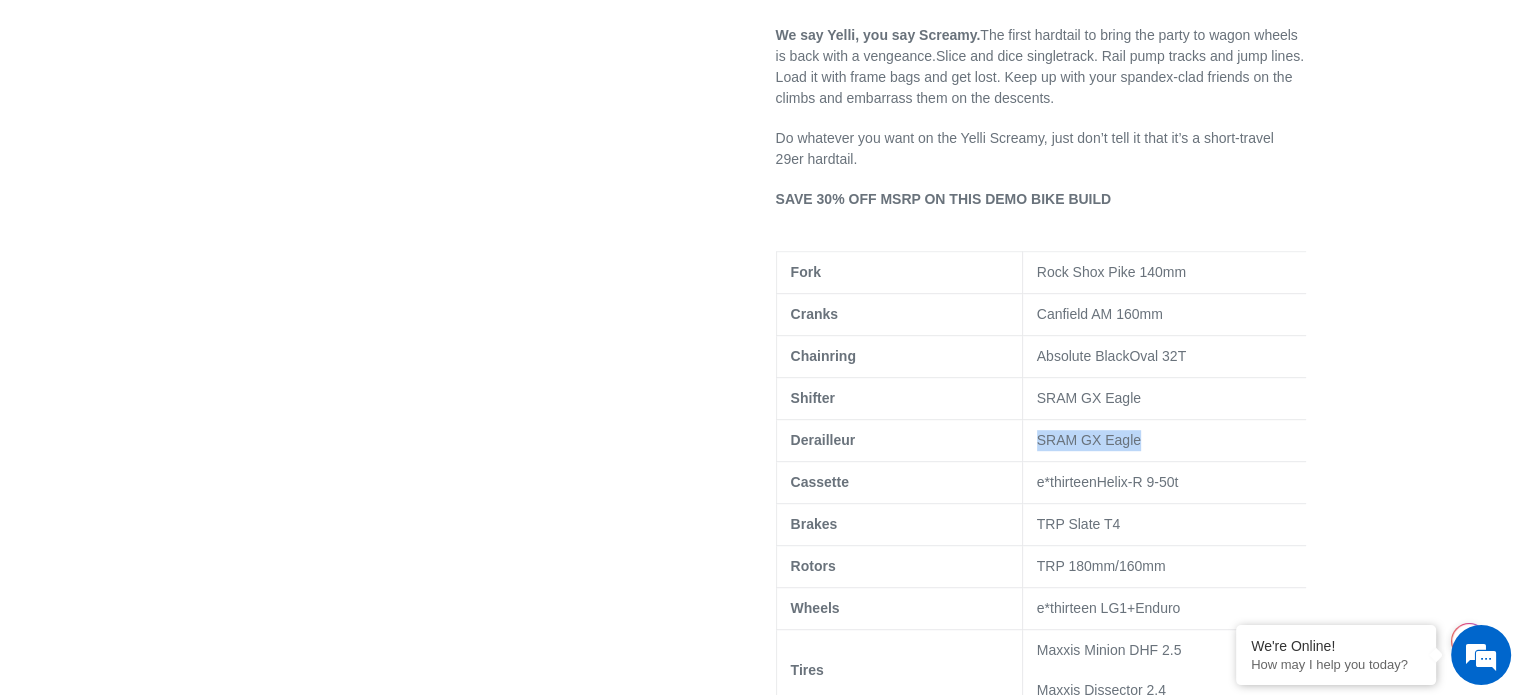 click on "SRAM GX Eagle" at bounding box center (1172, 440) 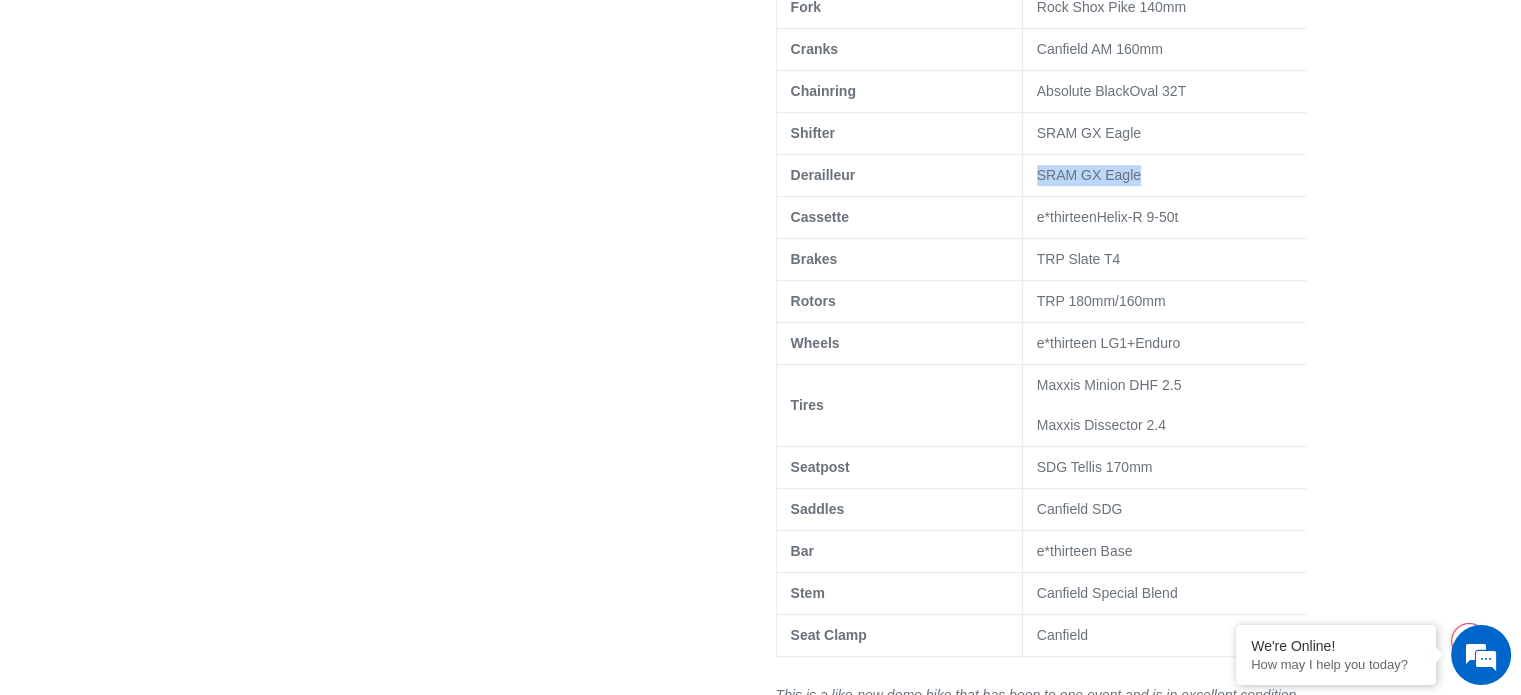 scroll, scrollTop: 1298, scrollLeft: 0, axis: vertical 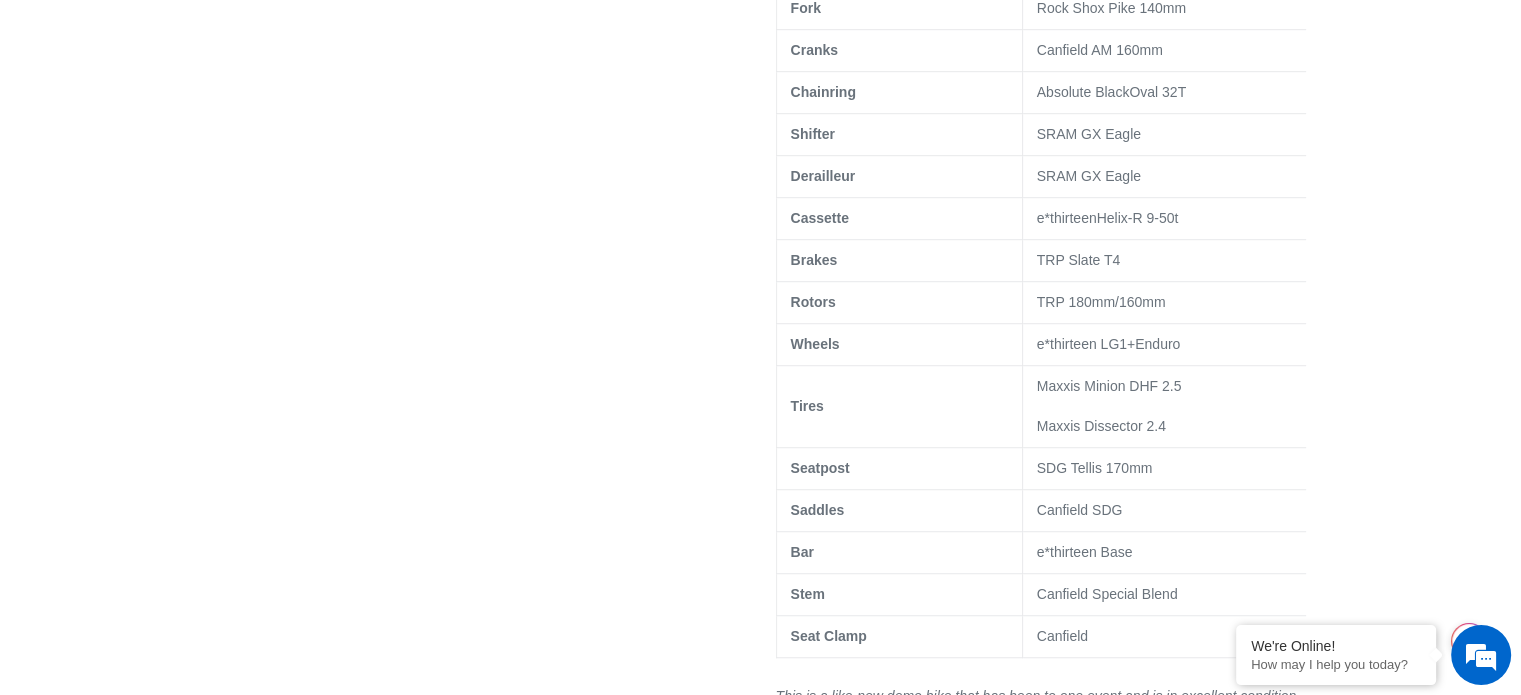 click on "Maxxis Minion DHF 2.5
Maxxis Dissector 2.4" at bounding box center (1172, 406) 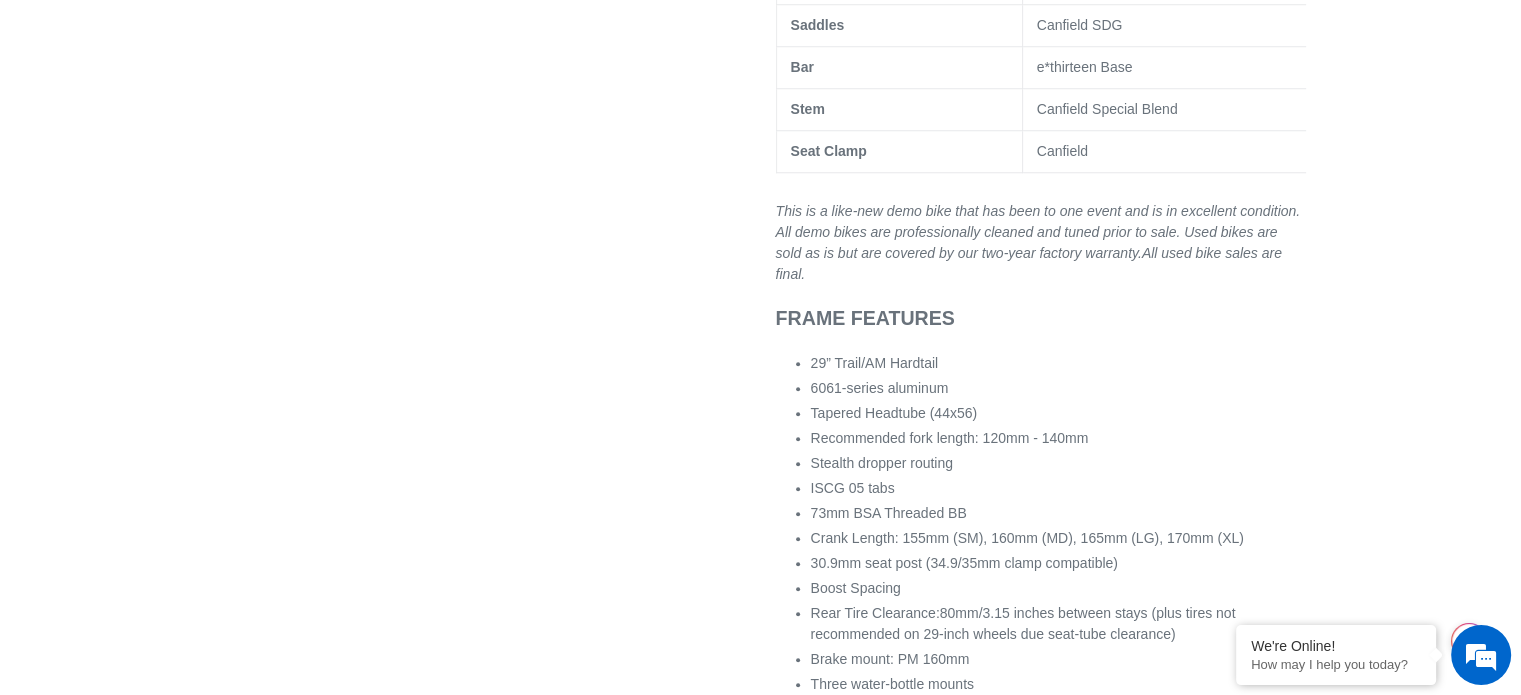 scroll, scrollTop: 1799, scrollLeft: 0, axis: vertical 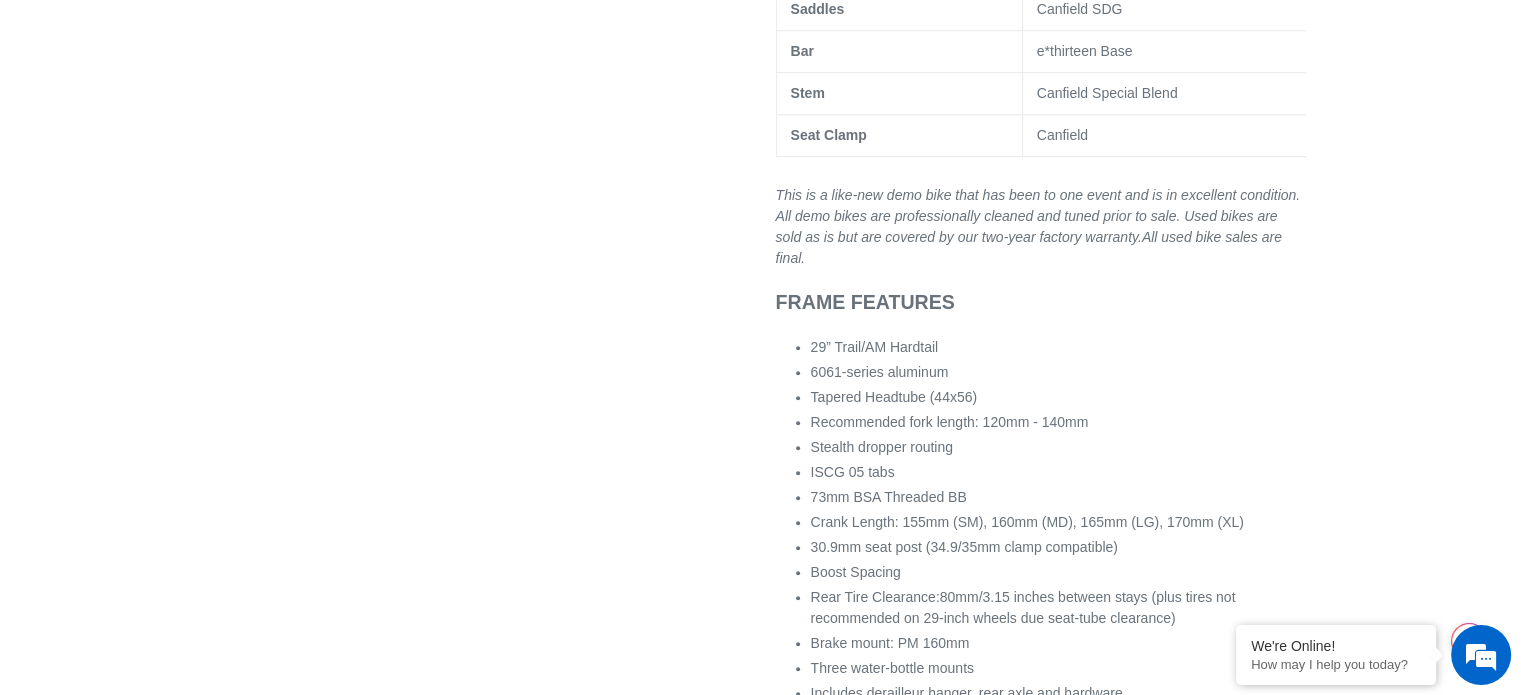 click on "Stealth dropper routing" at bounding box center (882, 447) 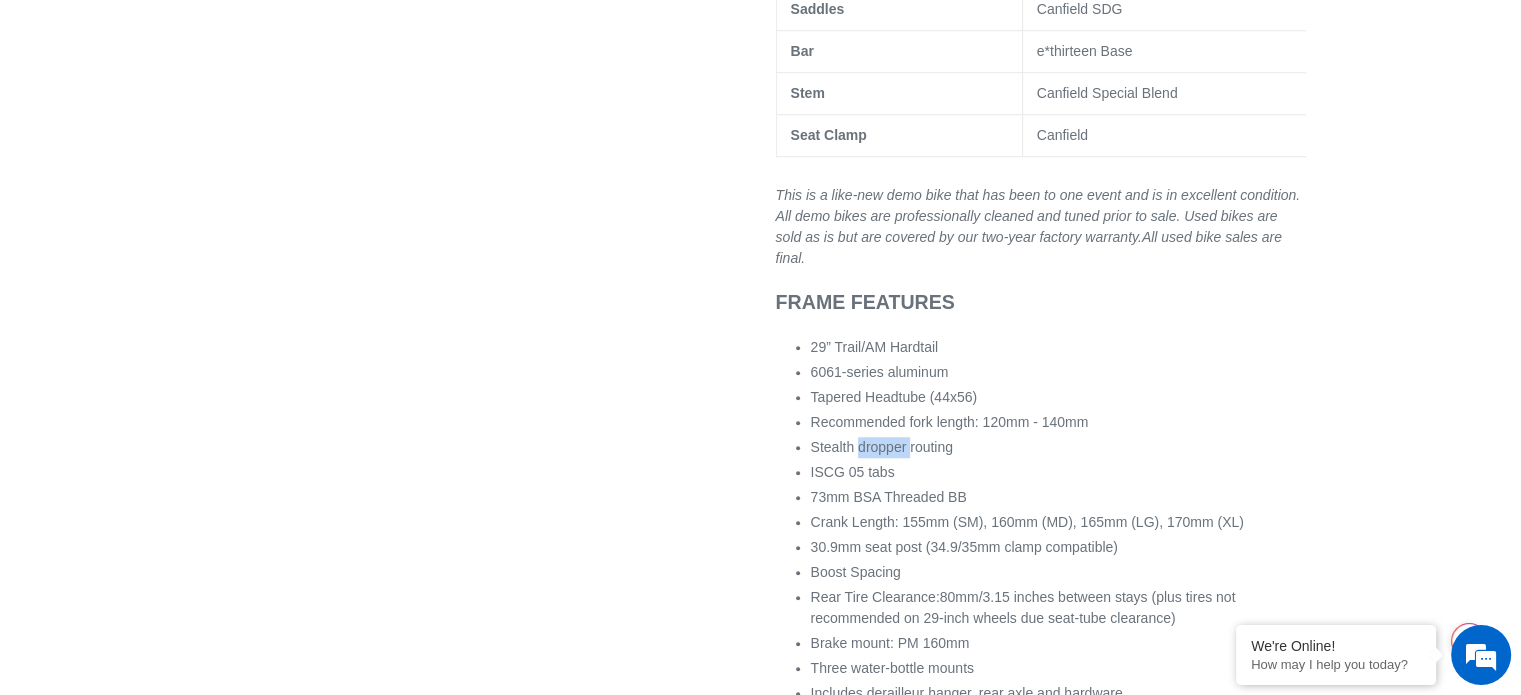 click on "Stealth dropper routing" at bounding box center [882, 447] 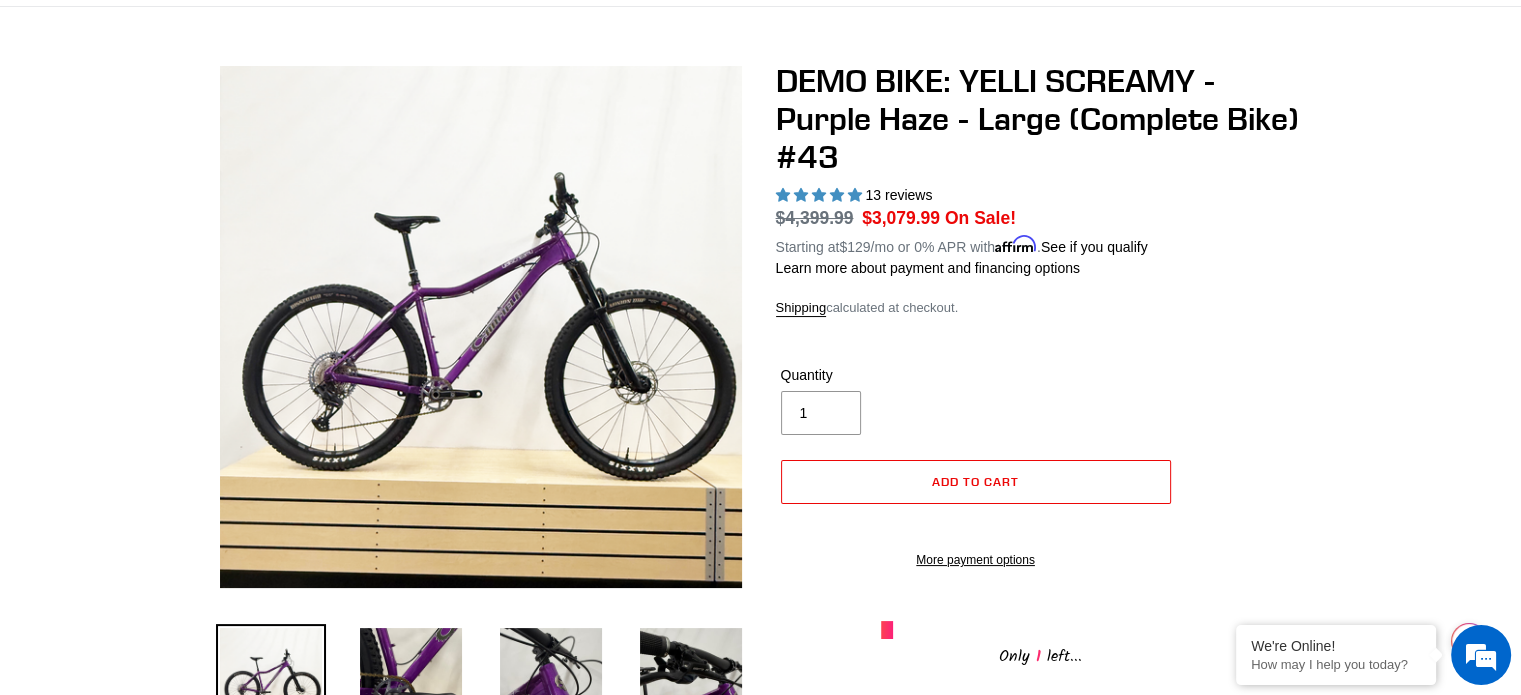 scroll, scrollTop: 138, scrollLeft: 0, axis: vertical 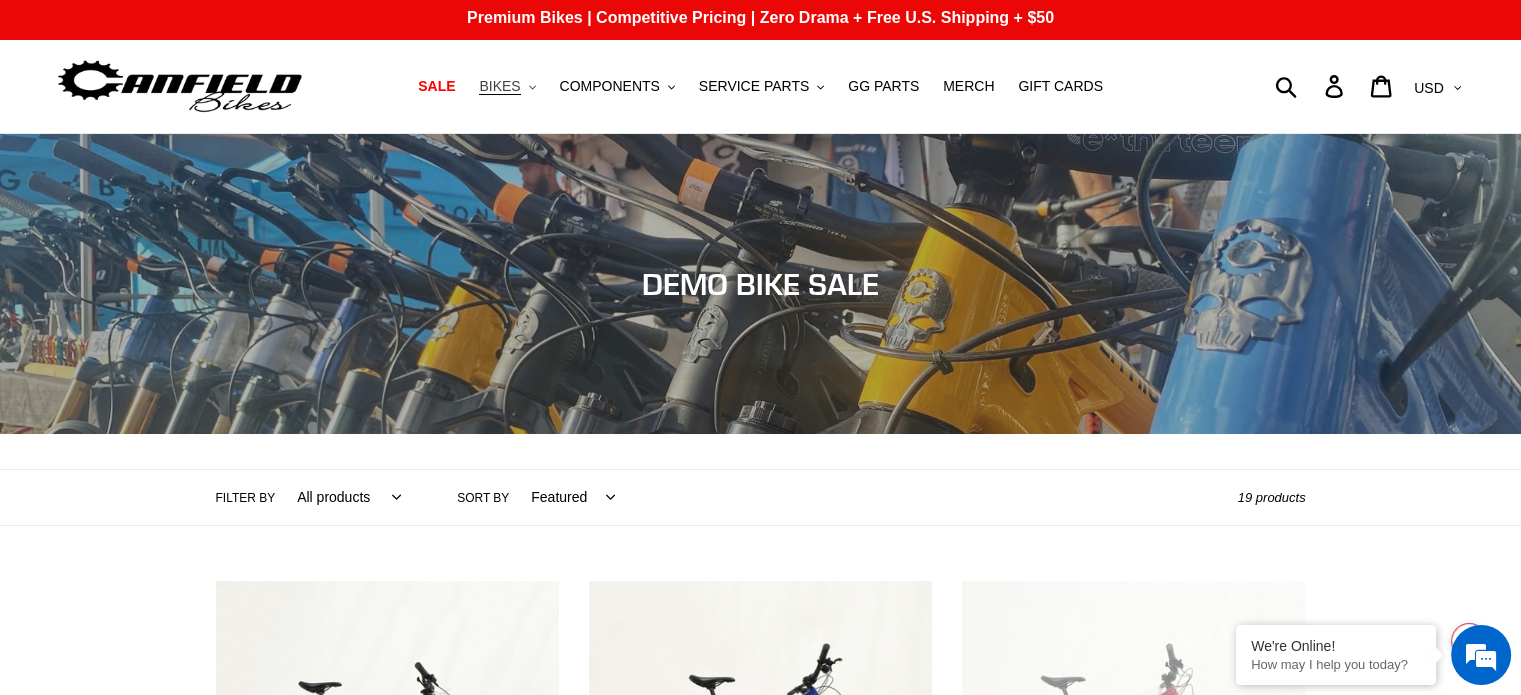 click on "BIKES .cls-1{fill:#231f20}" at bounding box center [507, 86] 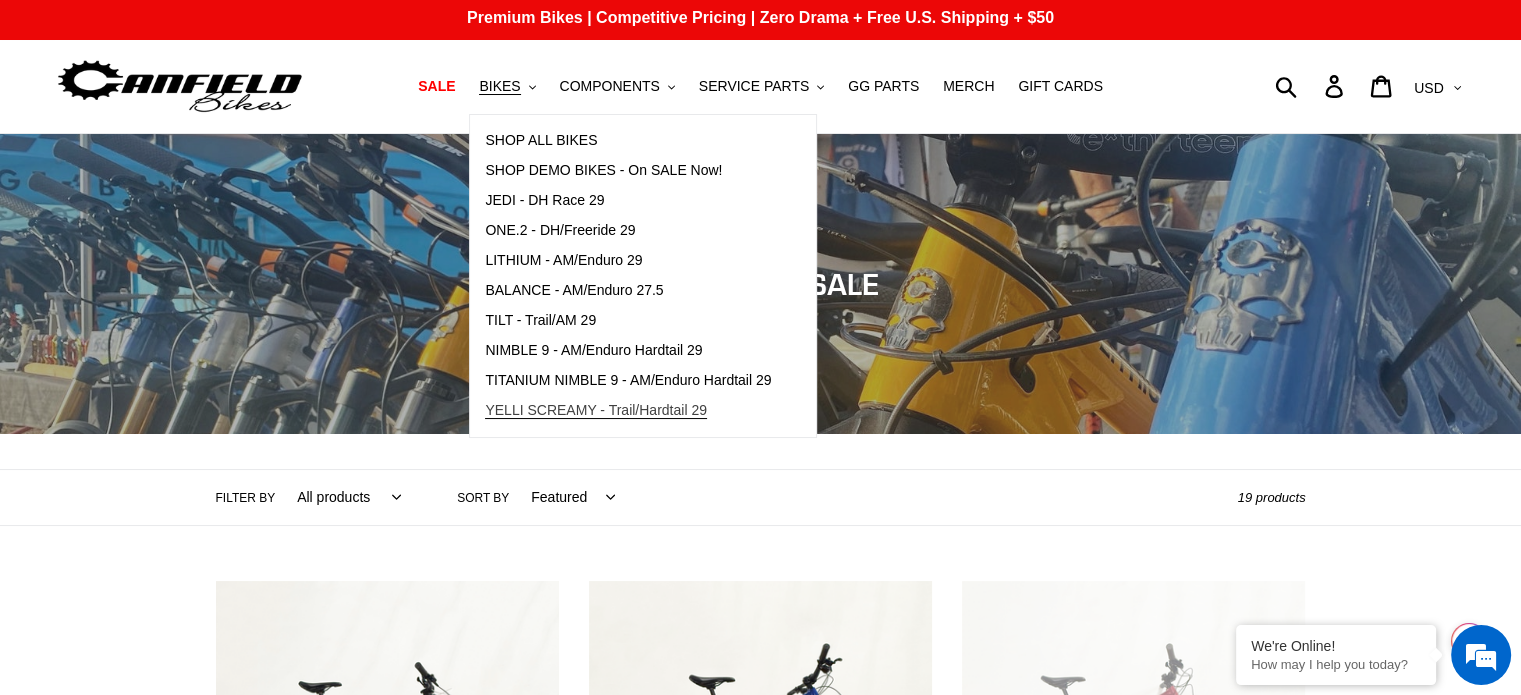 click on "YELLI SCREAMY - Trail/Hardtail 29" at bounding box center [596, 410] 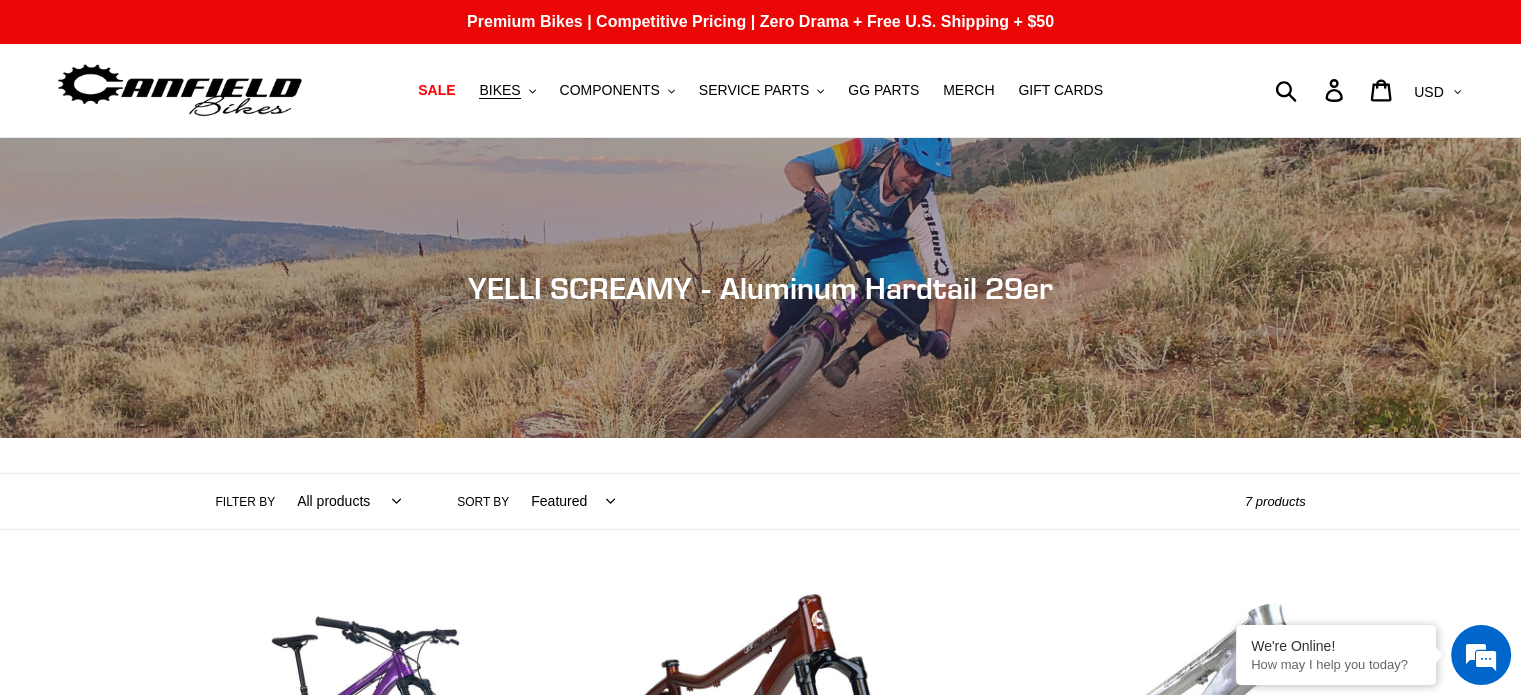 scroll, scrollTop: 160, scrollLeft: 0, axis: vertical 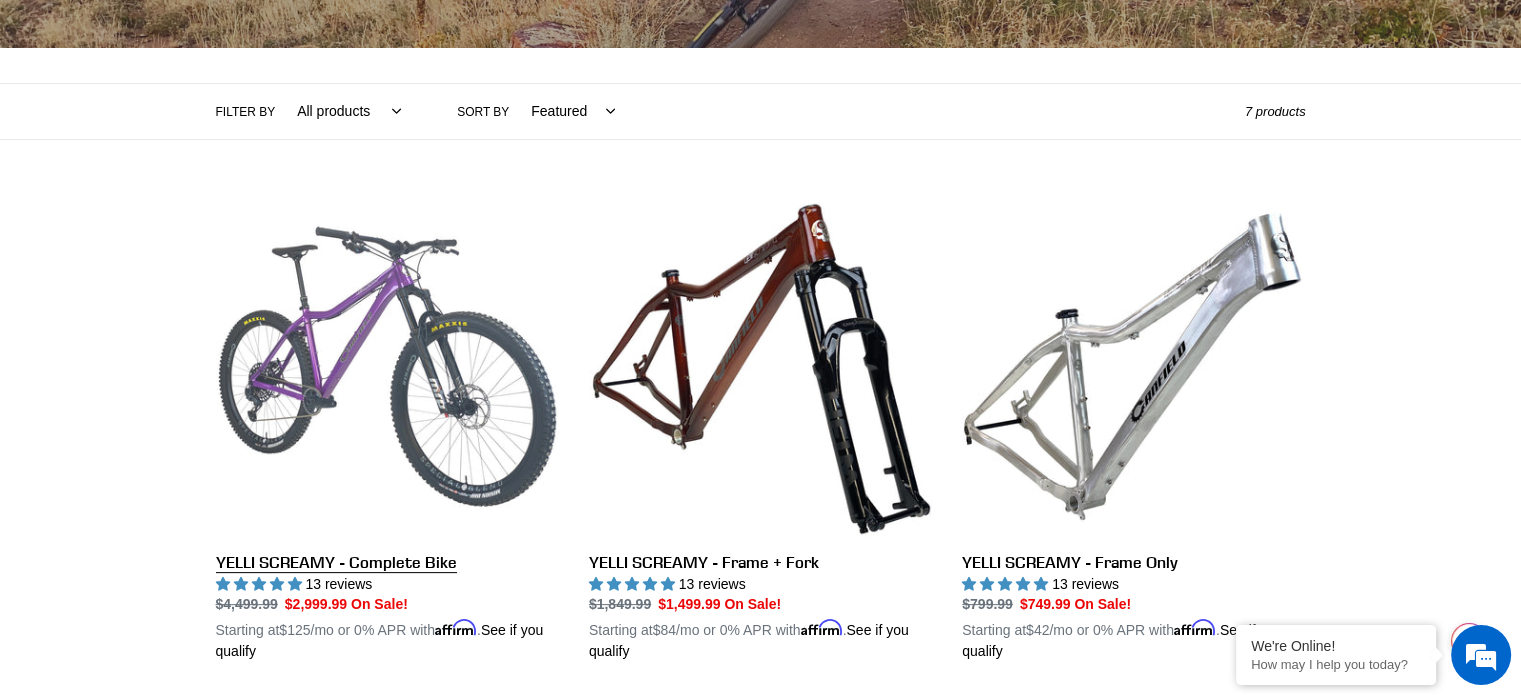 click on "YELLI SCREAMY - Complete Bike" at bounding box center (387, 429) 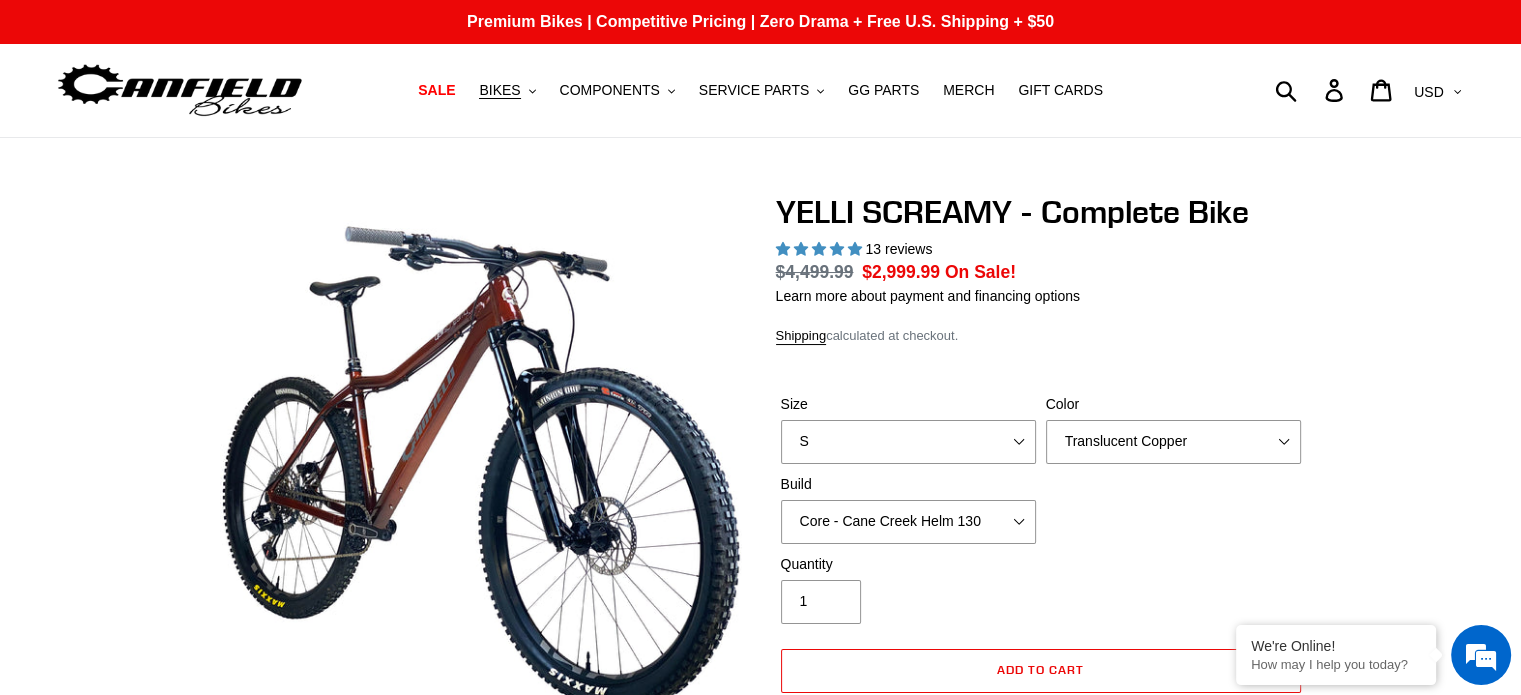 scroll, scrollTop: 83, scrollLeft: 0, axis: vertical 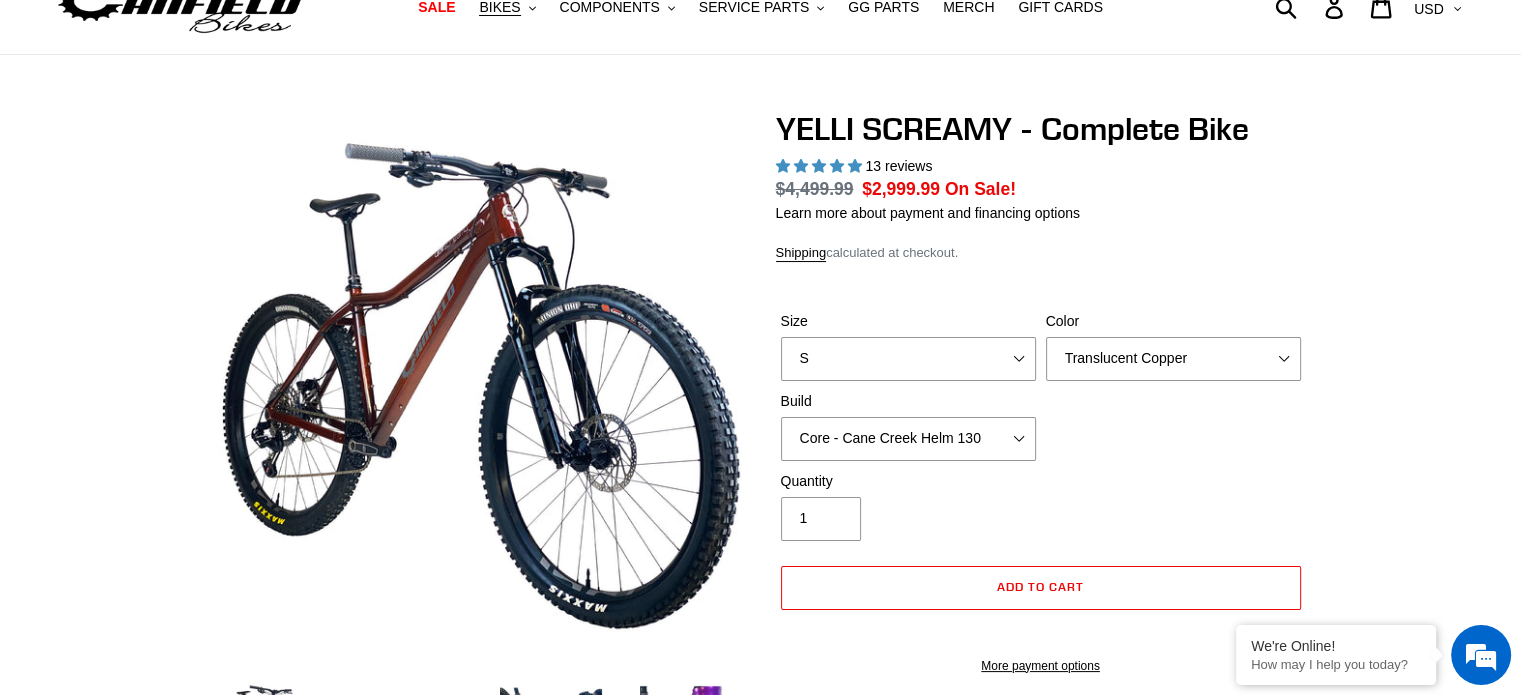 select on "highest-rating" 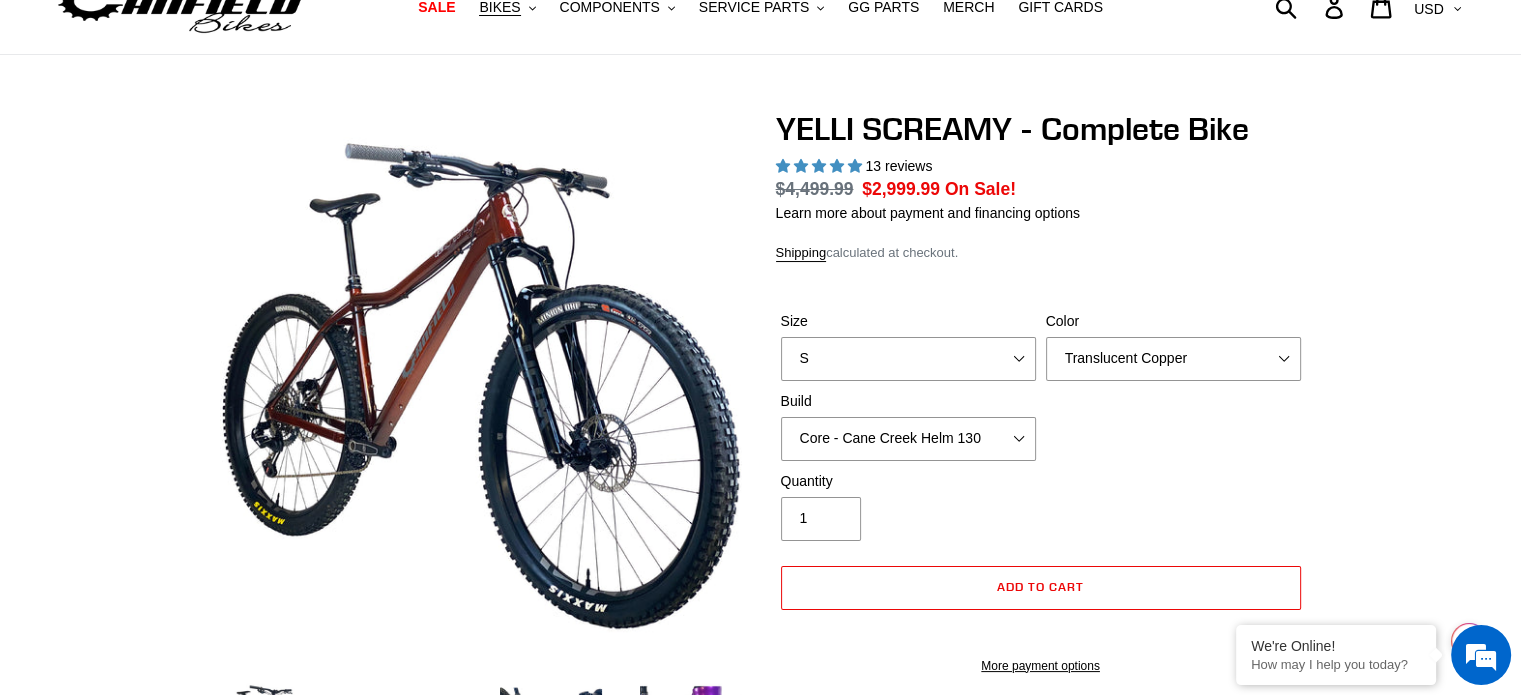 scroll, scrollTop: 87, scrollLeft: 0, axis: vertical 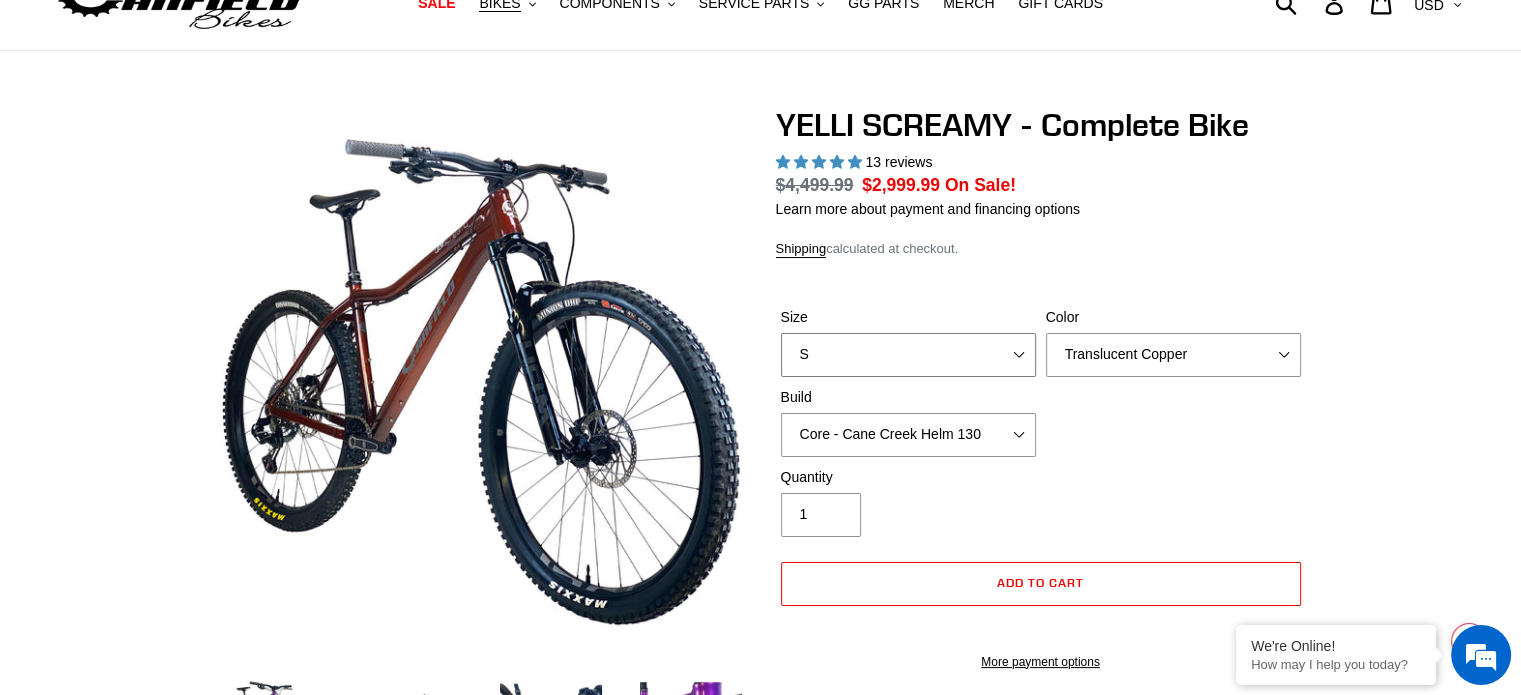 click on "S
M
L
XL" at bounding box center [908, 355] 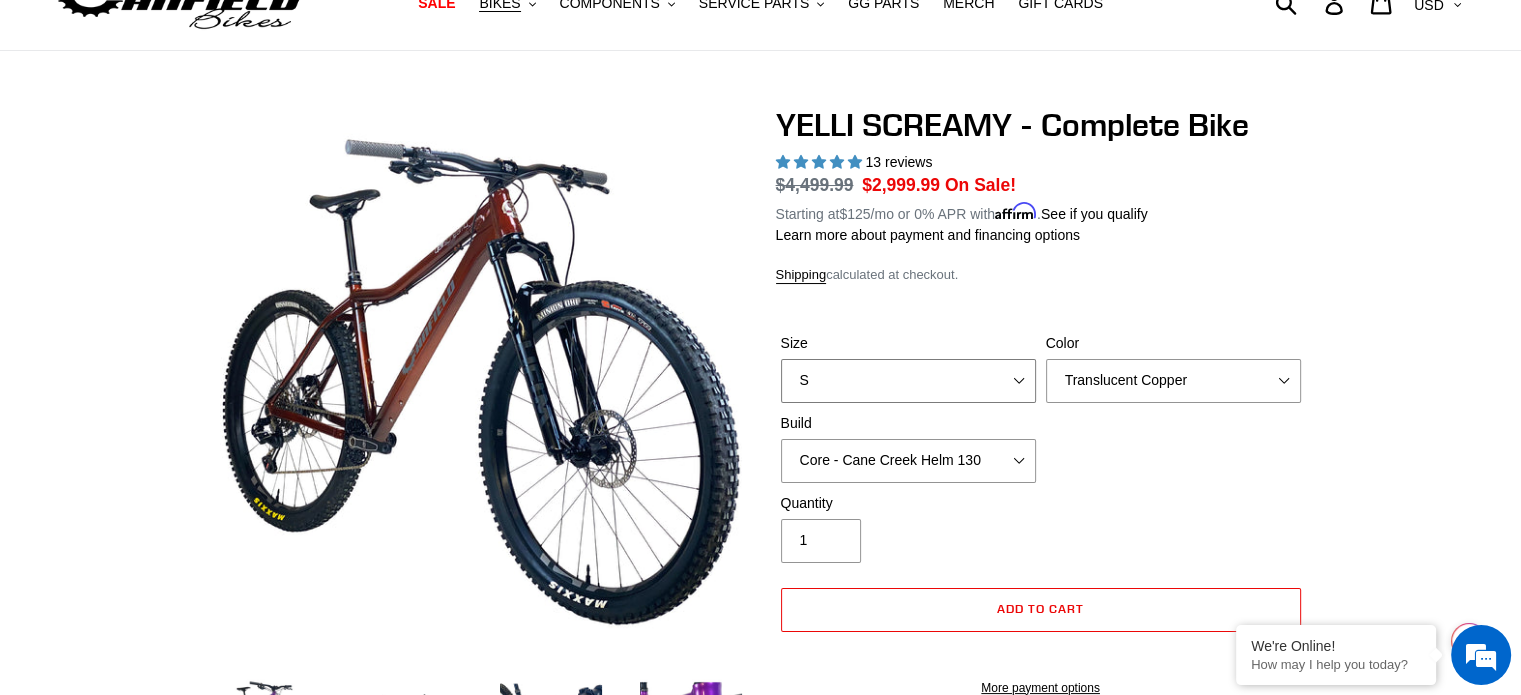 select on "L" 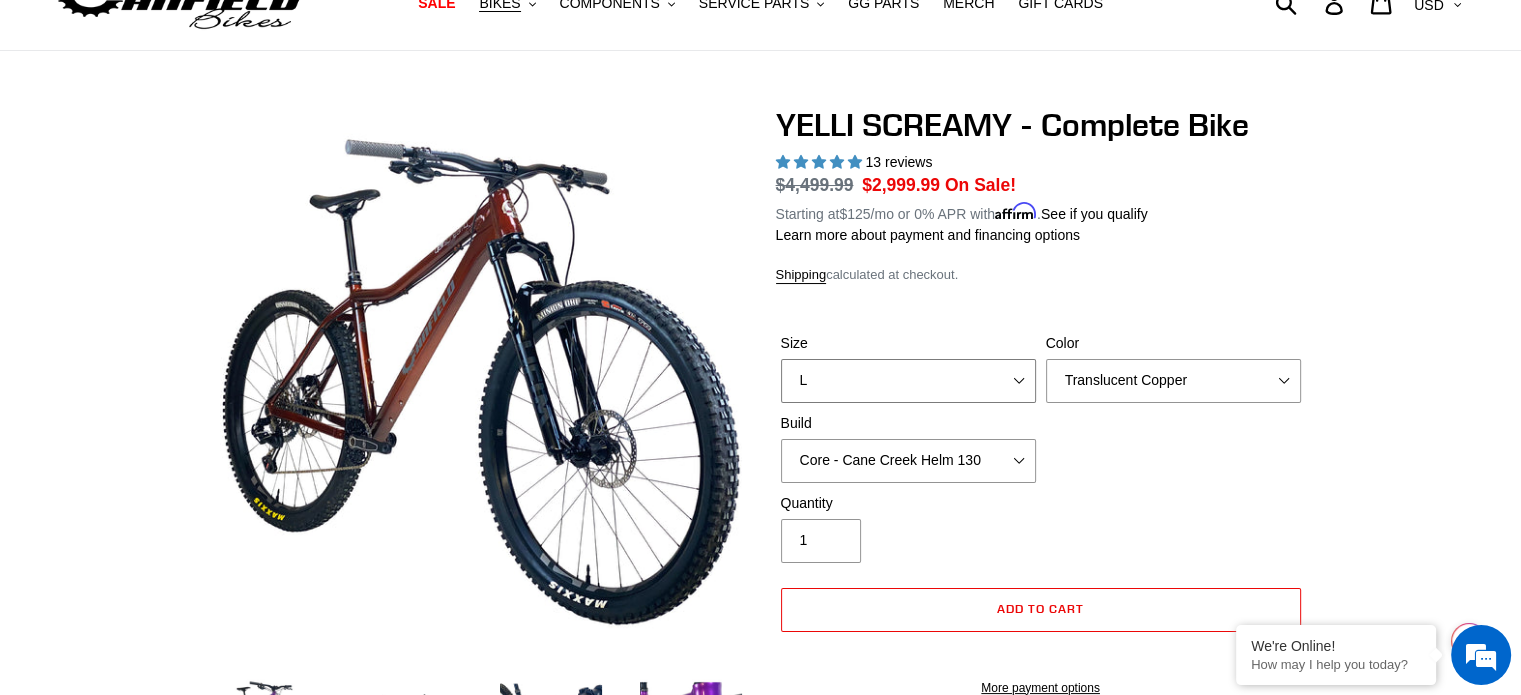 click on "S
M
L
XL" at bounding box center (908, 381) 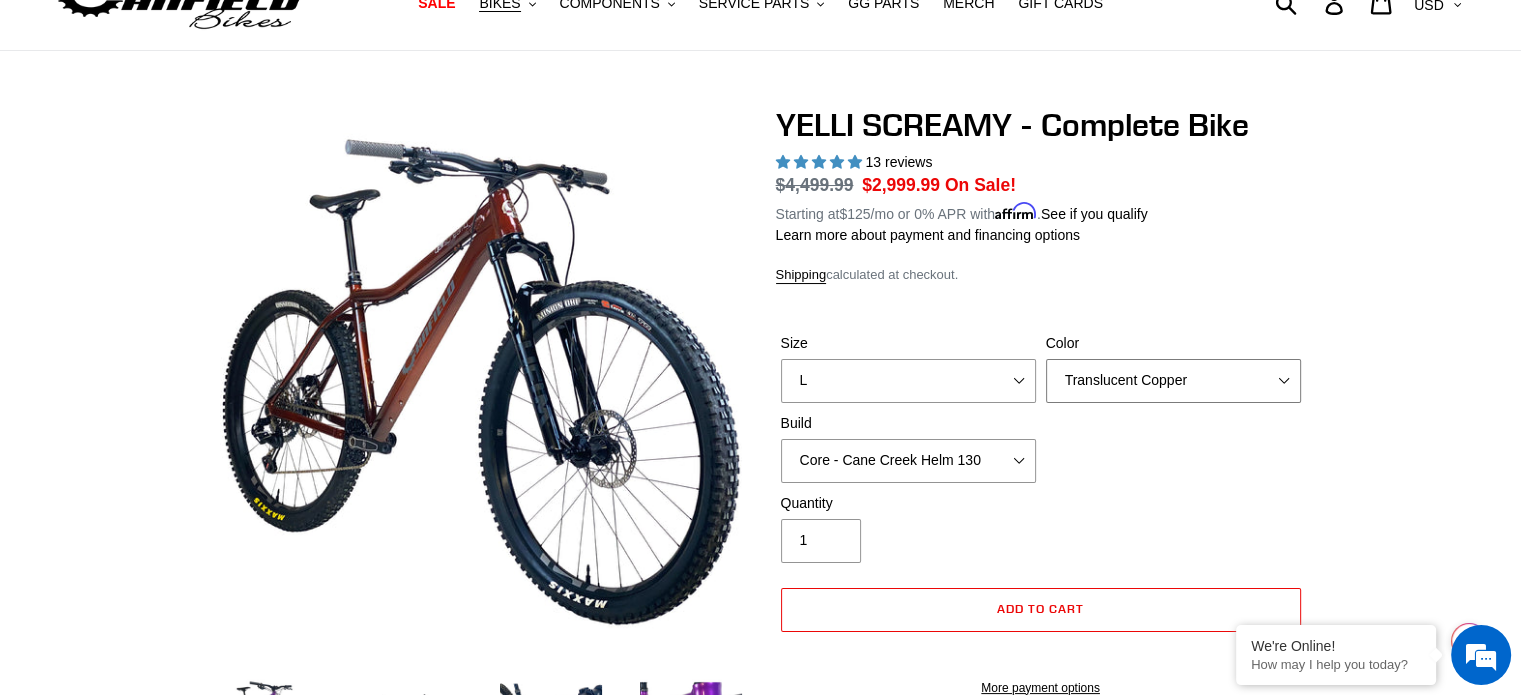 click on "Translucent Copper
Purple Haze
Raw" at bounding box center (1173, 381) 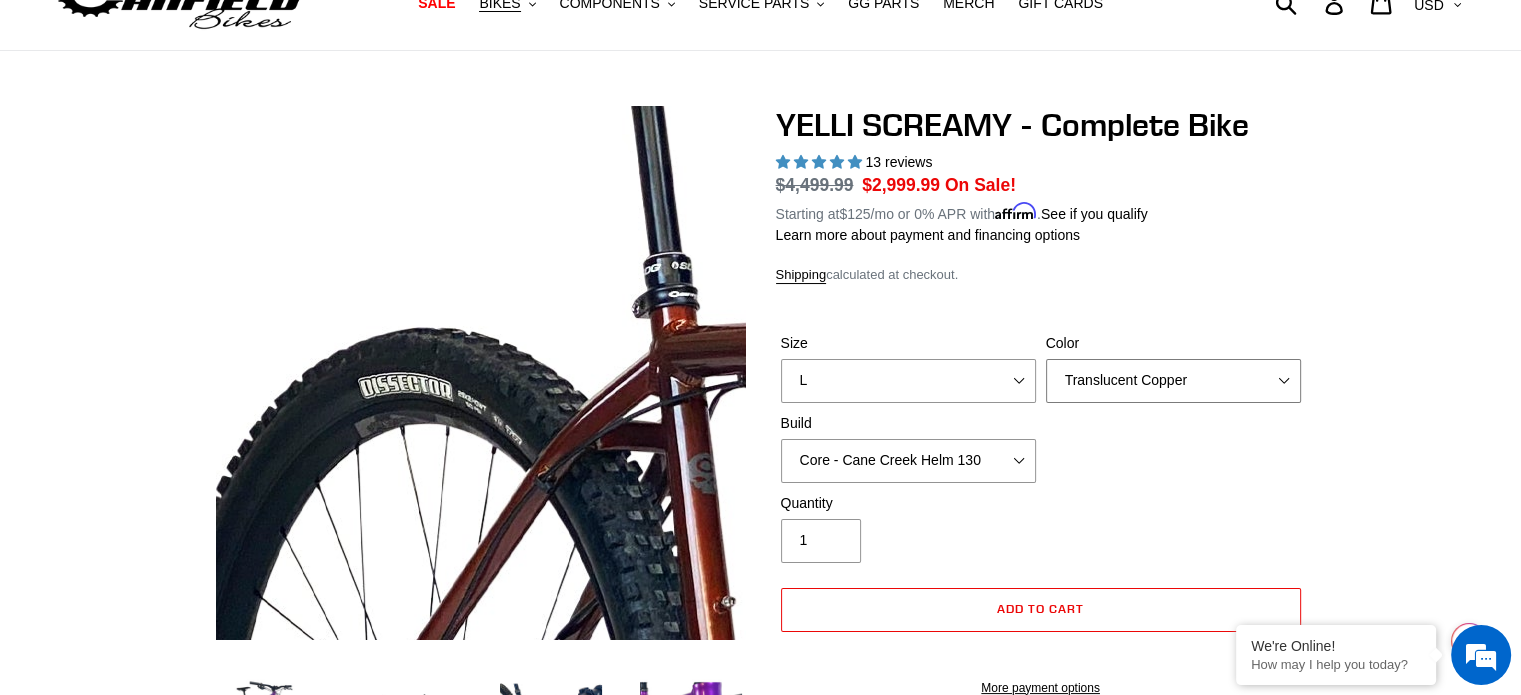 scroll, scrollTop: 0, scrollLeft: 0, axis: both 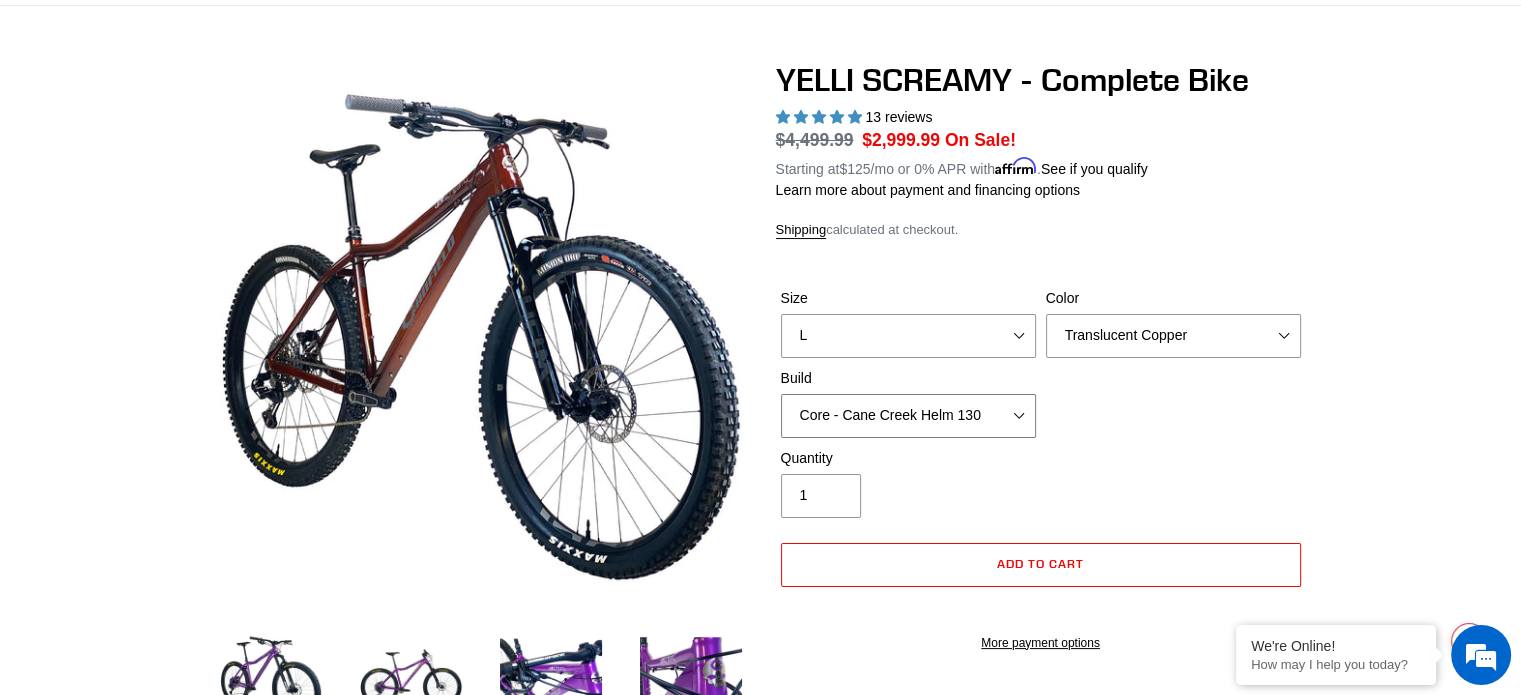 click on "Core - Cane Creek Helm 130
Pro - Cane Creek Helm 130
Core - Fox 34 SL Factory Grip X 130
Pro - Fox 34 SL Factory Grip X 130
Core - RockShox Pike Ultimate 130
Pro - RockShox Pike Ultimate 130" at bounding box center [908, 416] 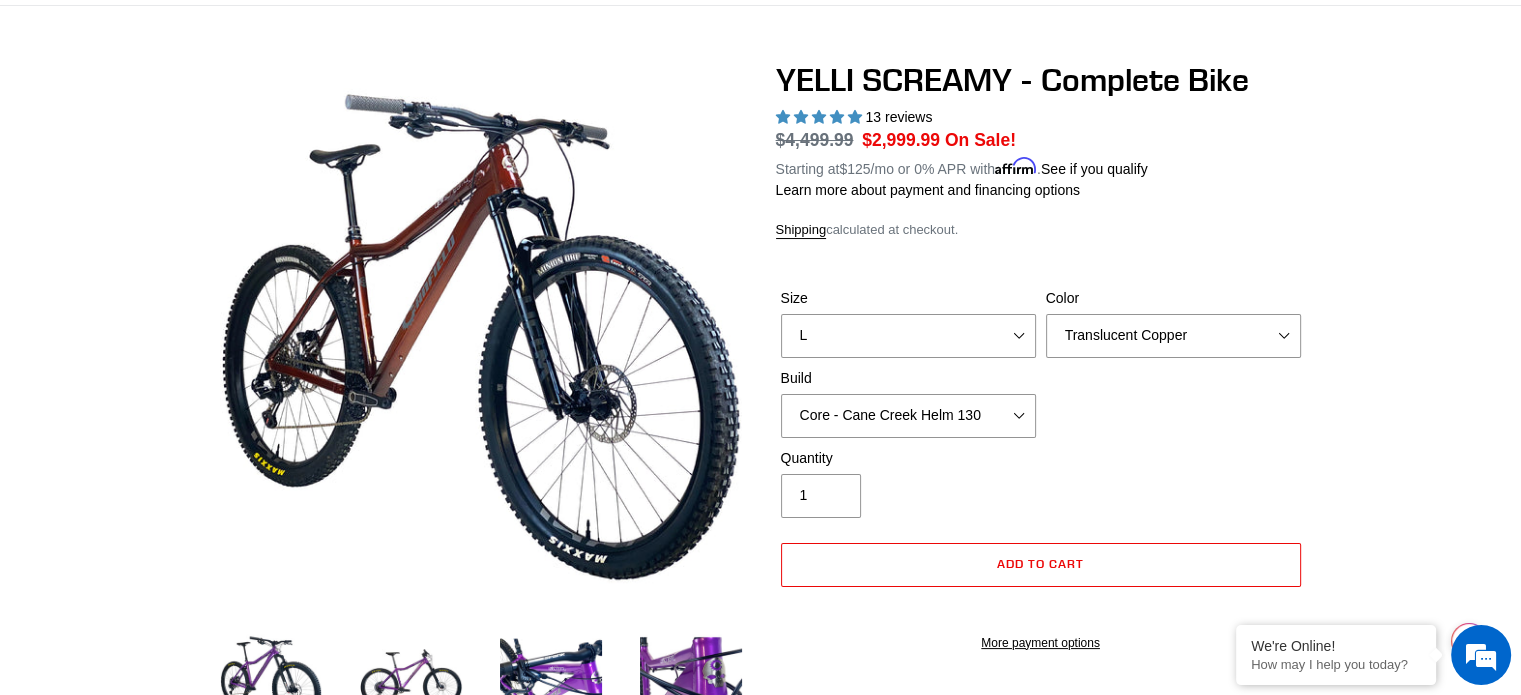 click on "Size
S
M
L
XL
Color
Translucent Copper
Purple Haze
Raw
Build
Core - Cane Creek Helm 130 Pro - Cane Creek Helm 130" at bounding box center (1041, 368) 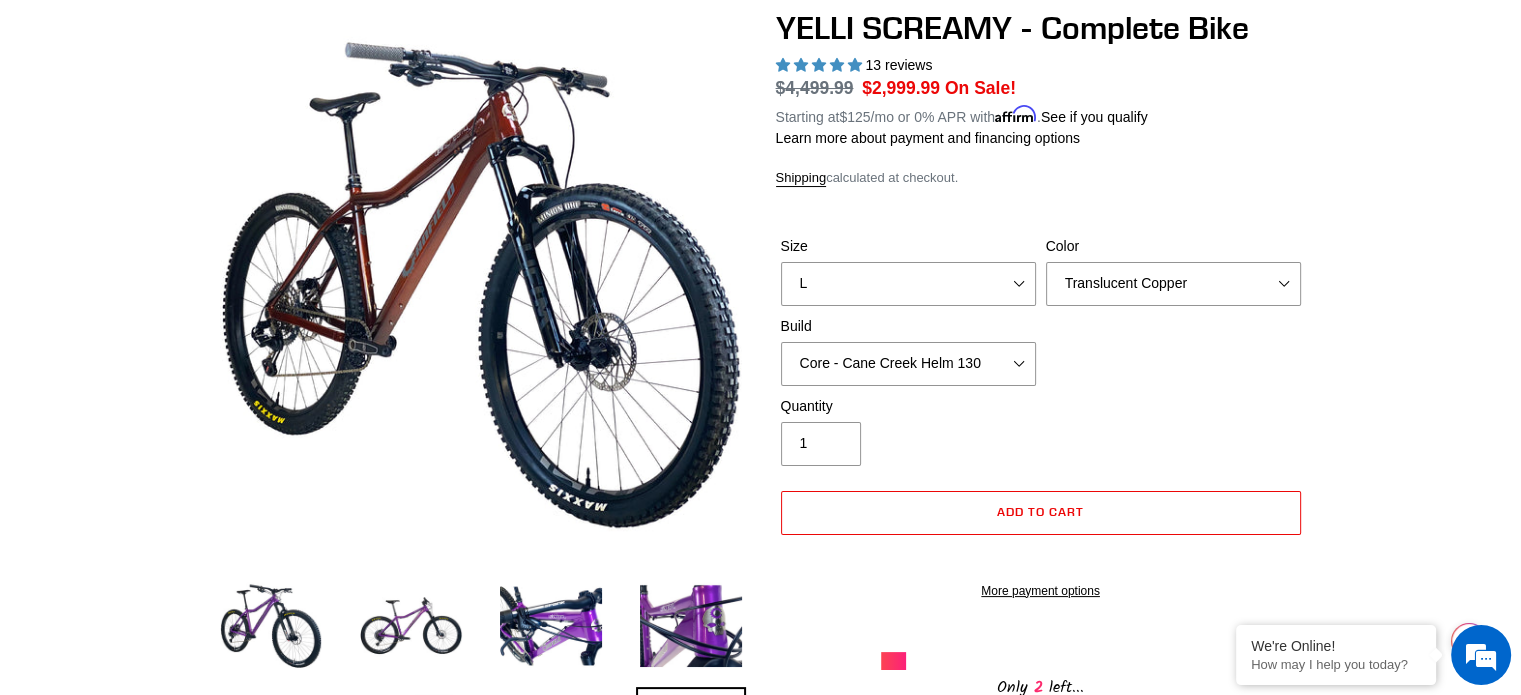 scroll, scrollTop: 187, scrollLeft: 0, axis: vertical 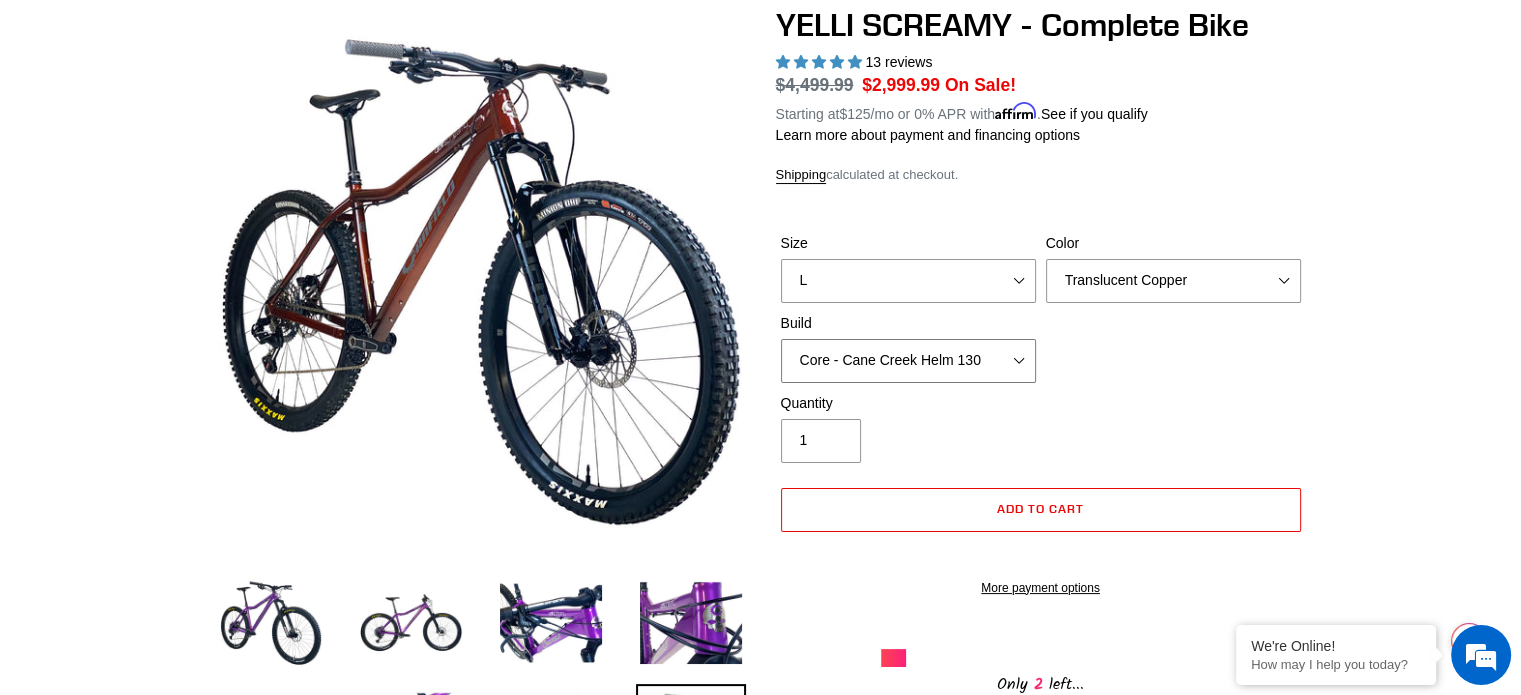 click on "Core - Cane Creek Helm 130
Pro - Cane Creek Helm 130
Core - Fox 34 SL Factory Grip X 130
Pro - Fox 34 SL Factory Grip X 130
Core - RockShox Pike Ultimate 130
Pro - RockShox Pike Ultimate 130" at bounding box center [908, 361] 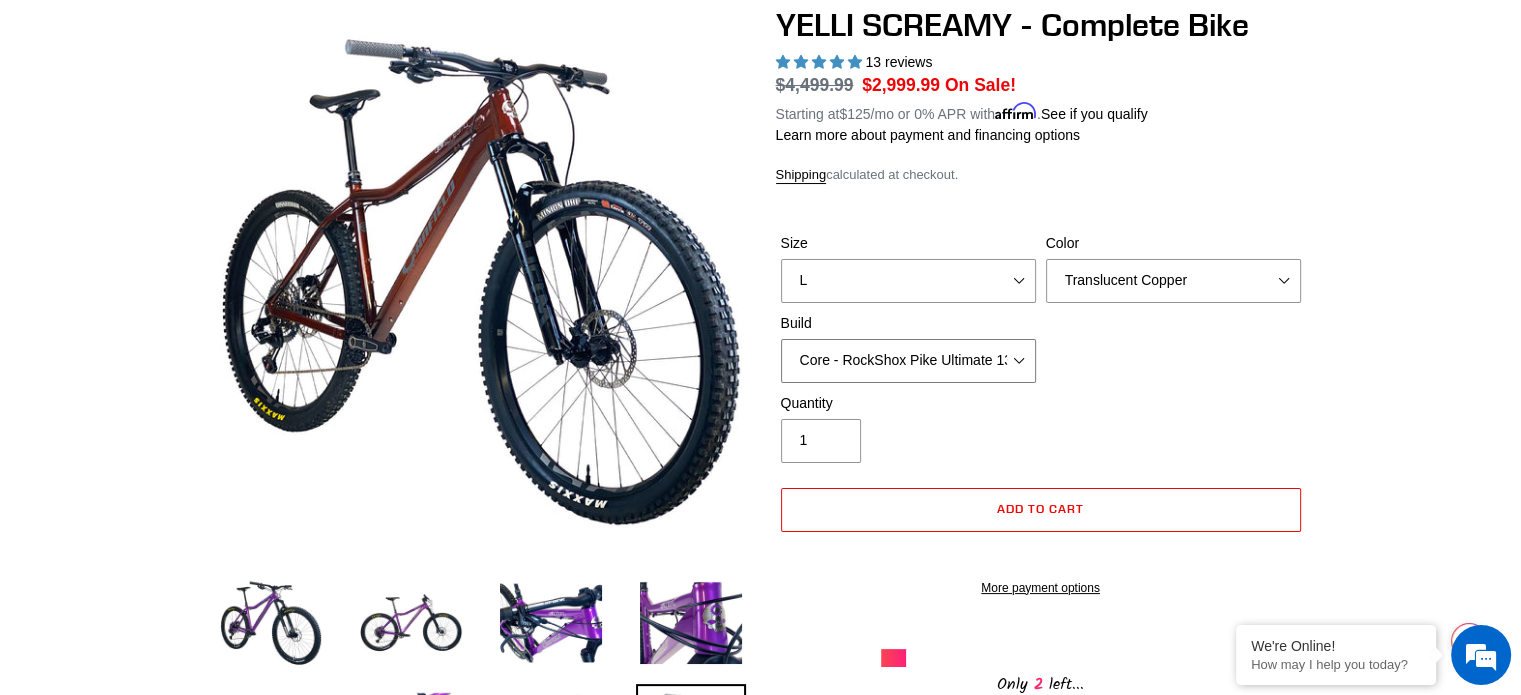 click on "Core - Cane Creek Helm 130
Pro - Cane Creek Helm 130
Core - Fox 34 SL Factory Grip X 130
Pro - Fox 34 SL Factory Grip X 130
Core - RockShox Pike Ultimate 130
Pro - RockShox Pike Ultimate 130" at bounding box center [908, 361] 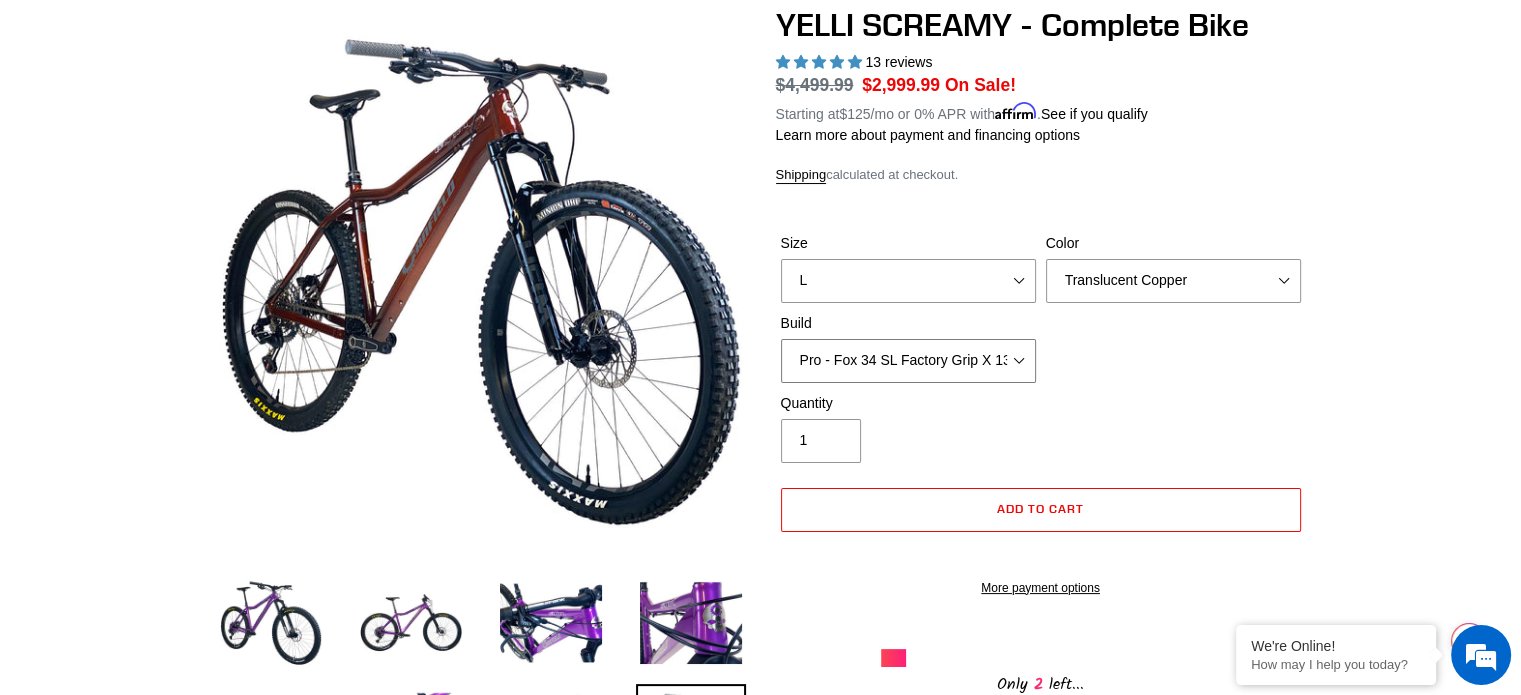 click on "Core - Cane Creek Helm 130
Pro - Cane Creek Helm 130
Core - Fox 34 SL Factory Grip X 130
Pro - Fox 34 SL Factory Grip X 130
Core - RockShox Pike Ultimate 130
Pro - RockShox Pike Ultimate 130" at bounding box center (908, 361) 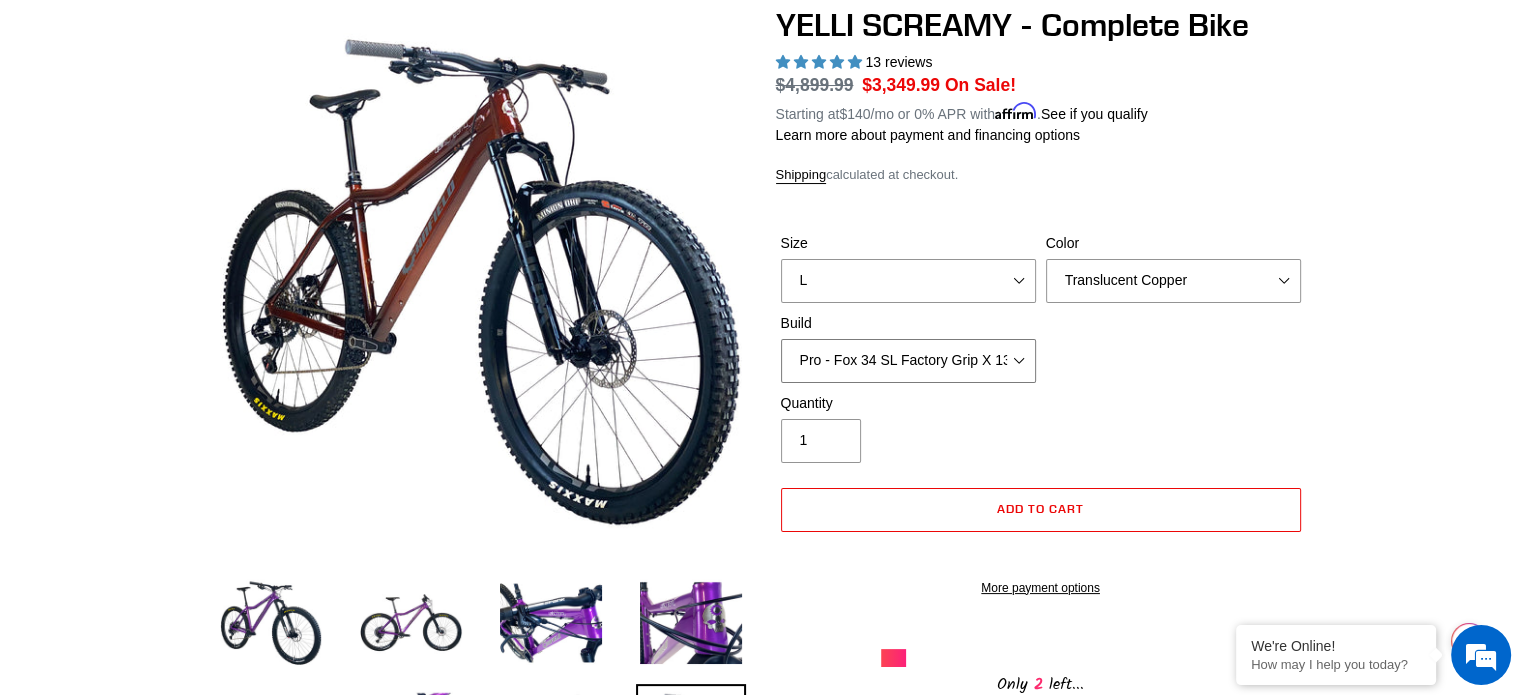 click on "Core - Cane Creek Helm 130
Pro - Cane Creek Helm 130
Core - Fox 34 SL Factory Grip X 130
Pro - Fox 34 SL Factory Grip X 130
Core - RockShox Pike Ultimate 130
Pro - RockShox Pike Ultimate 130" at bounding box center [908, 361] 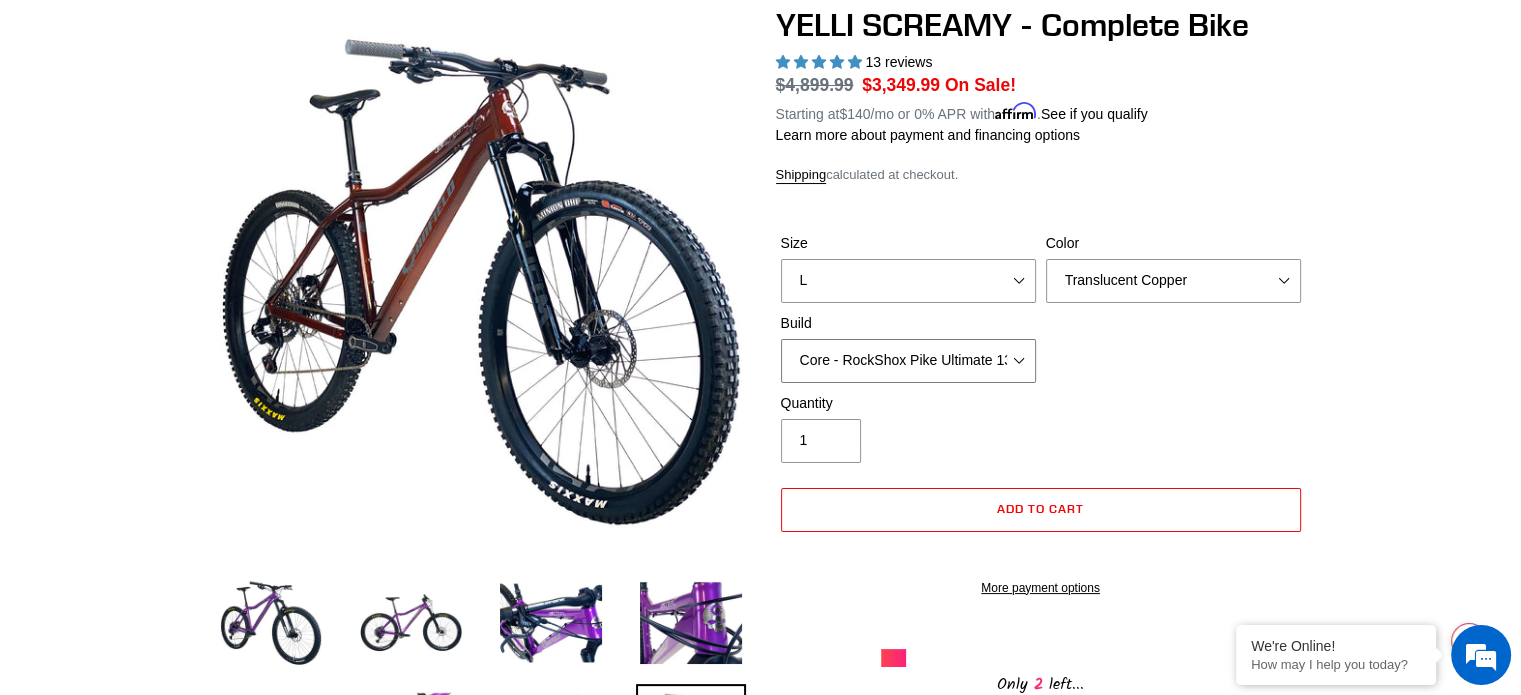 click on "Core - Cane Creek Helm 130
Pro - Cane Creek Helm 130
Core - Fox 34 SL Factory Grip X 130
Pro - Fox 34 SL Factory Grip X 130
Core - RockShox Pike Ultimate 130
Pro - RockShox Pike Ultimate 130" at bounding box center (908, 361) 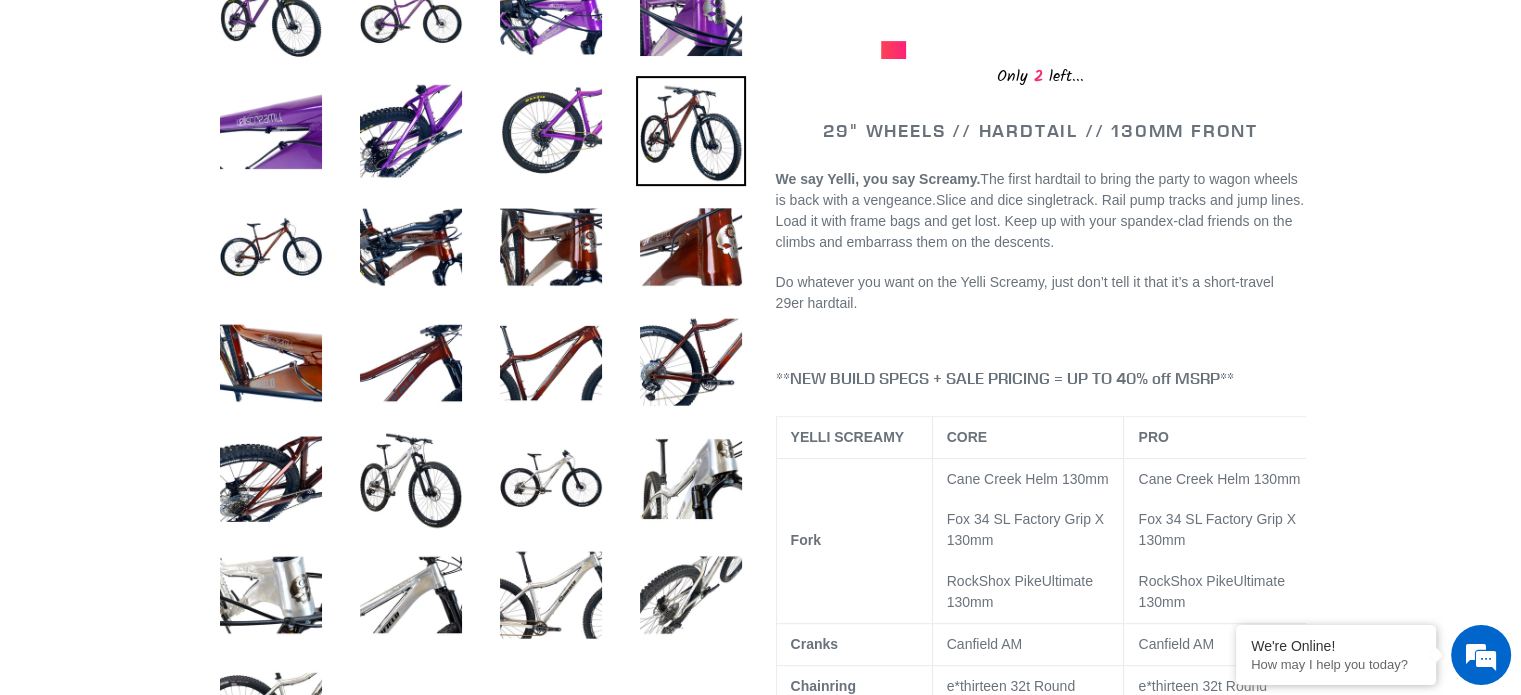 scroll, scrollTop: 0, scrollLeft: 0, axis: both 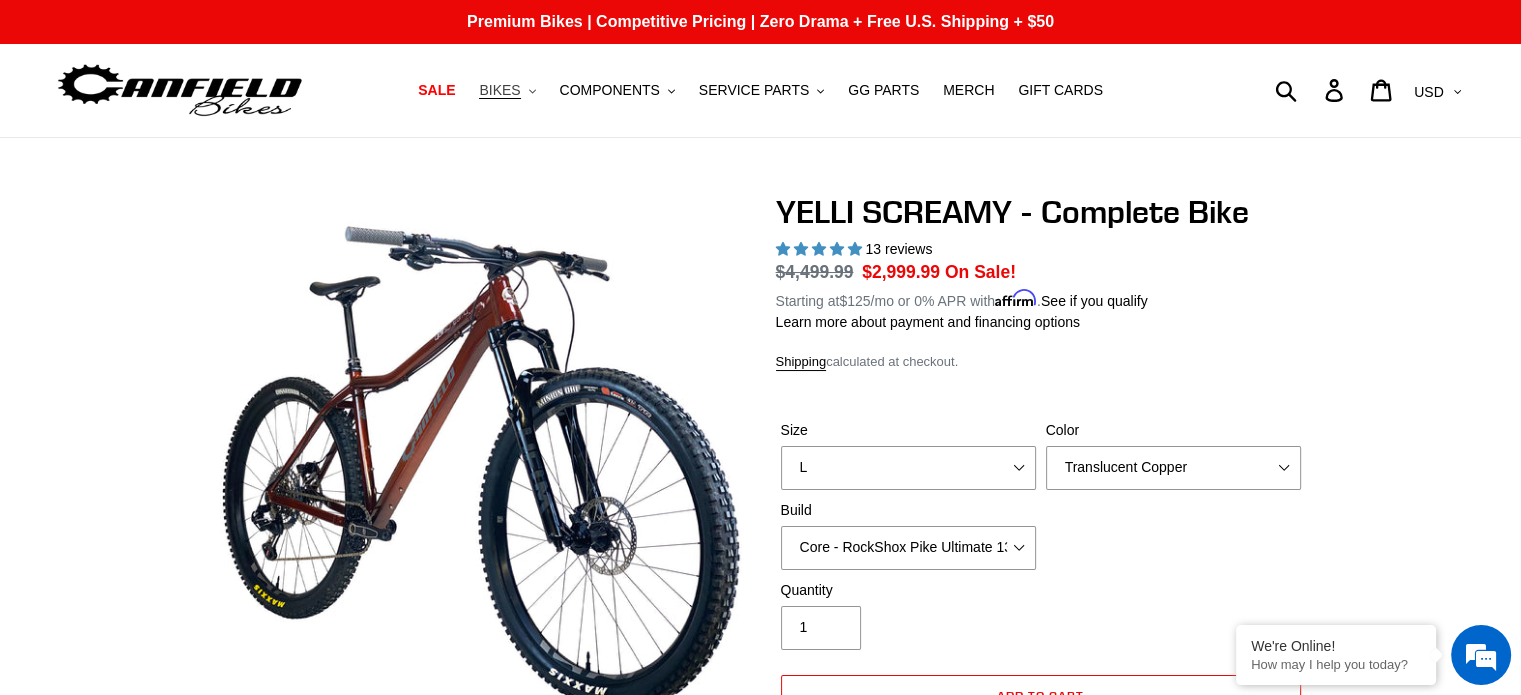 click on "BIKES .cls-1{fill:#231f20}" at bounding box center (507, 90) 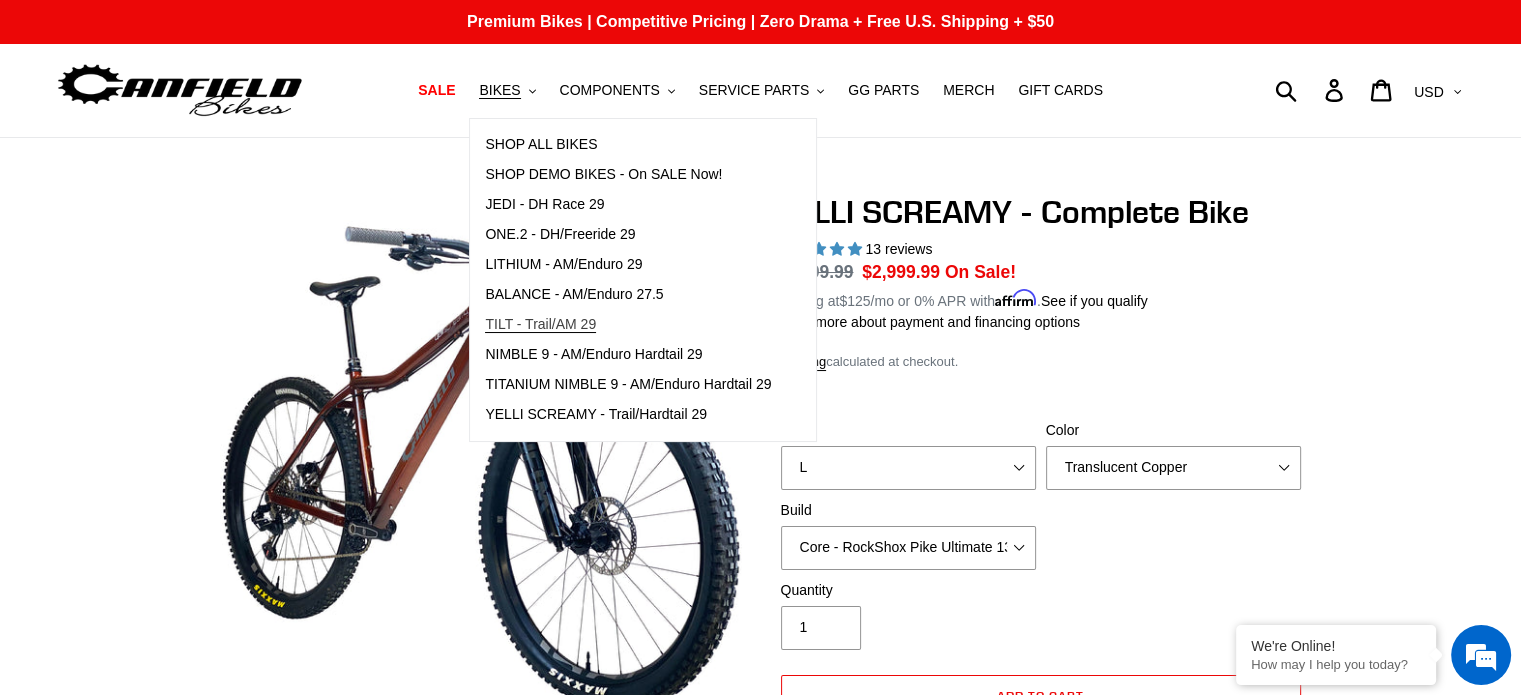 click on "TILT - Trail/AM 29" at bounding box center [540, 324] 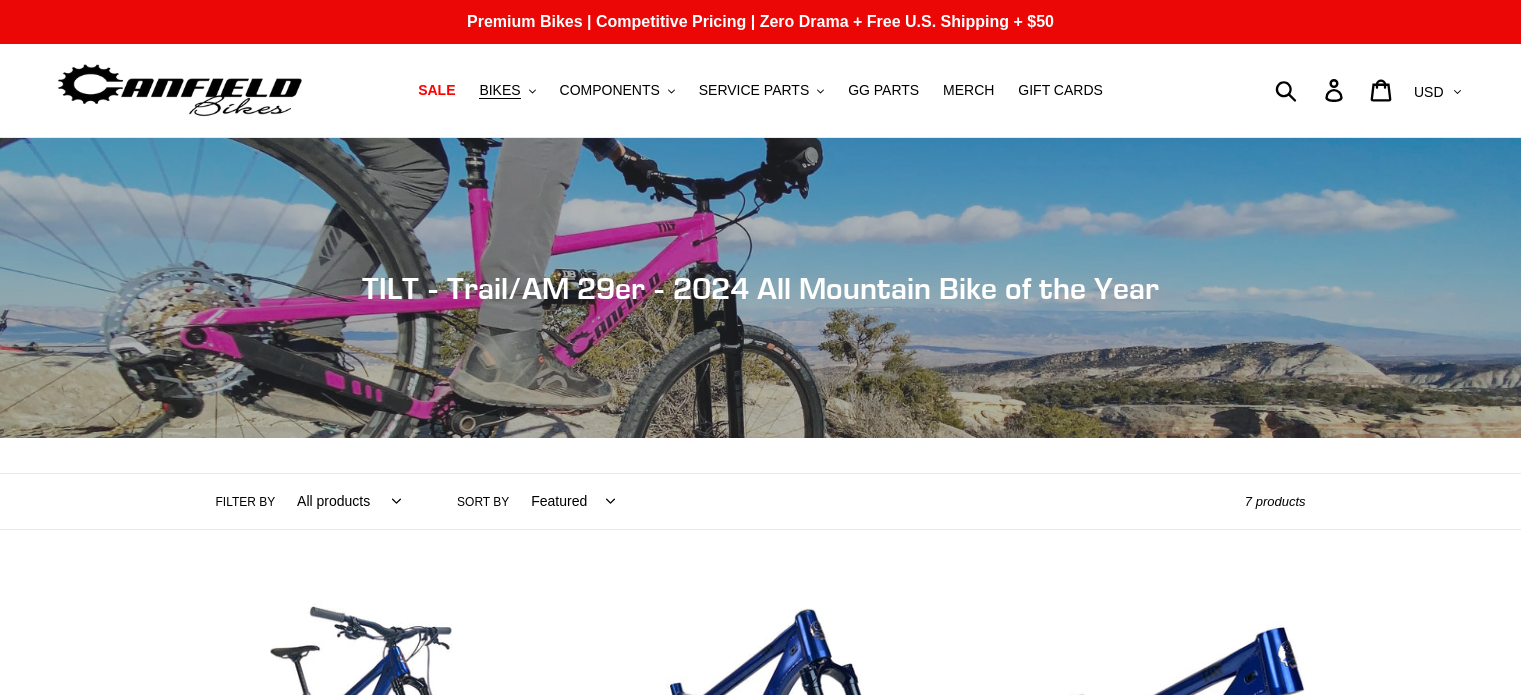 scroll, scrollTop: 0, scrollLeft: 0, axis: both 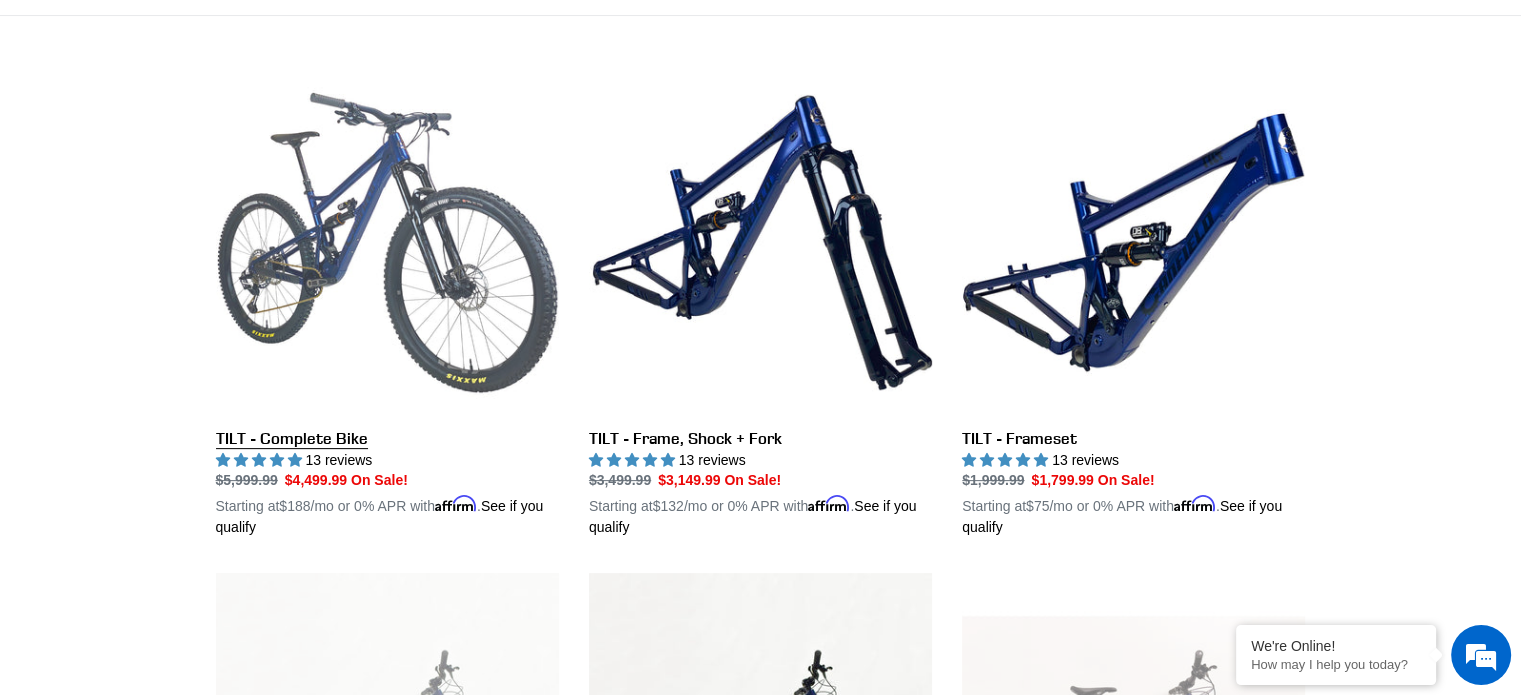 click on "TILT - Complete Bike" at bounding box center (387, 305) 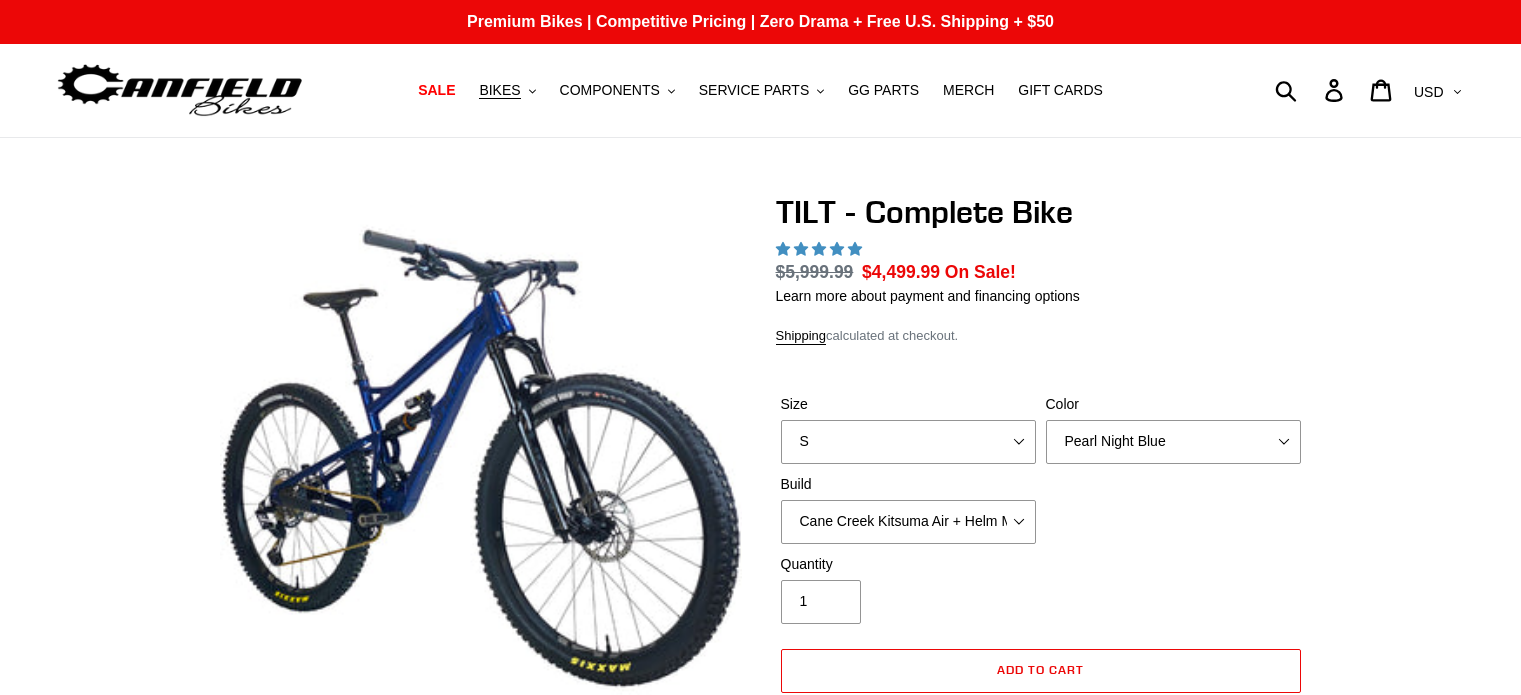 scroll, scrollTop: 0, scrollLeft: 0, axis: both 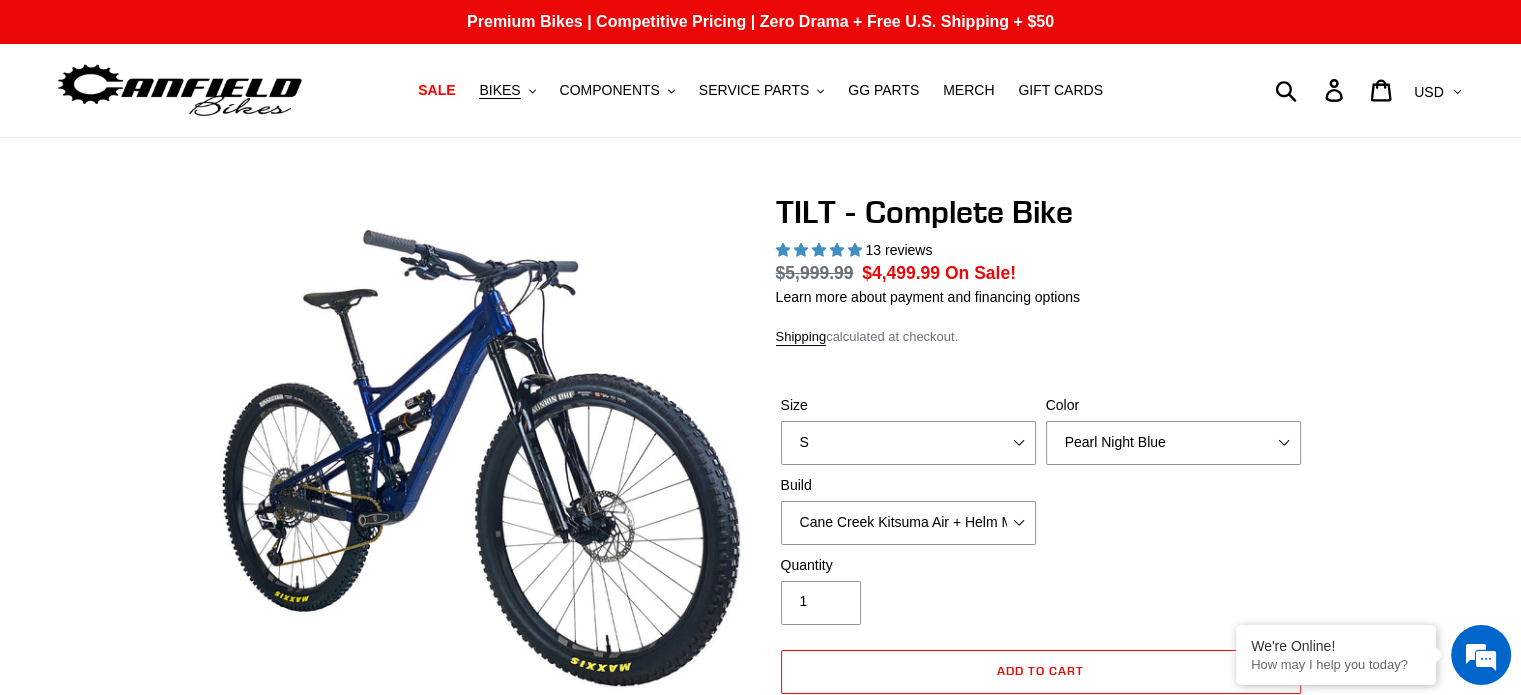 select on "highest-rating" 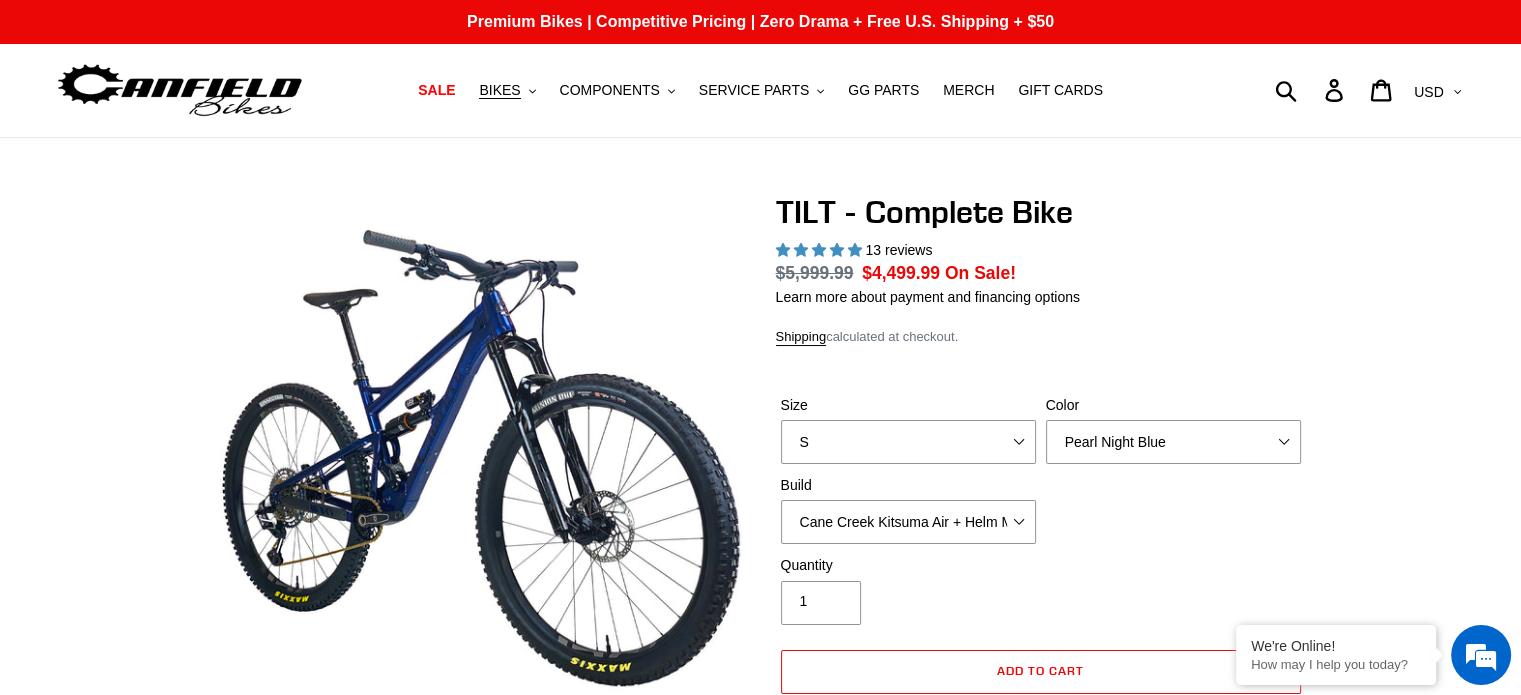 scroll, scrollTop: 0, scrollLeft: 0, axis: both 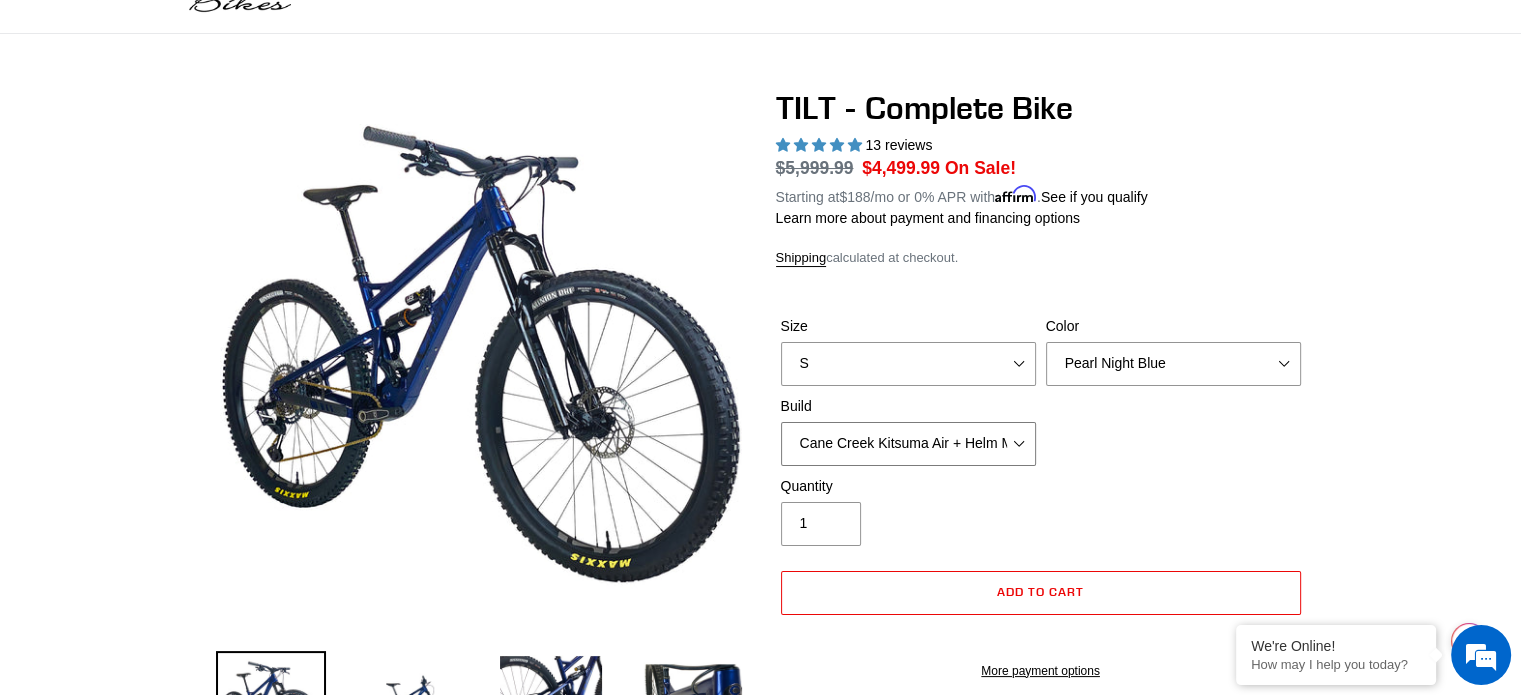 click on "Cane Creek Kitsuma Air + Helm MKII 140 + SRAM GX
Cane Creek Kitsuma Air + Helm MKII 140 + SRAM XO1
Cane Creek Kitsuma Air + Helm MKII 140 + Shimano XT
Fox Float X + 36 SL Factory Grip X 140 + SRAM GX
Fox Float X + 36 SL Factory Grip X 140 + SRAM XO
Fox Float X + 36 SL Factory Grip X 140 + Shimano XT
RockShox SD ULT + Pike ULT 140 + SRAM GX
RockShox SD ULT + Pike ULT 140 + SRAM XO
RockShox SD ULT + Pike ULT 140 + Shimano XT" at bounding box center (908, 444) 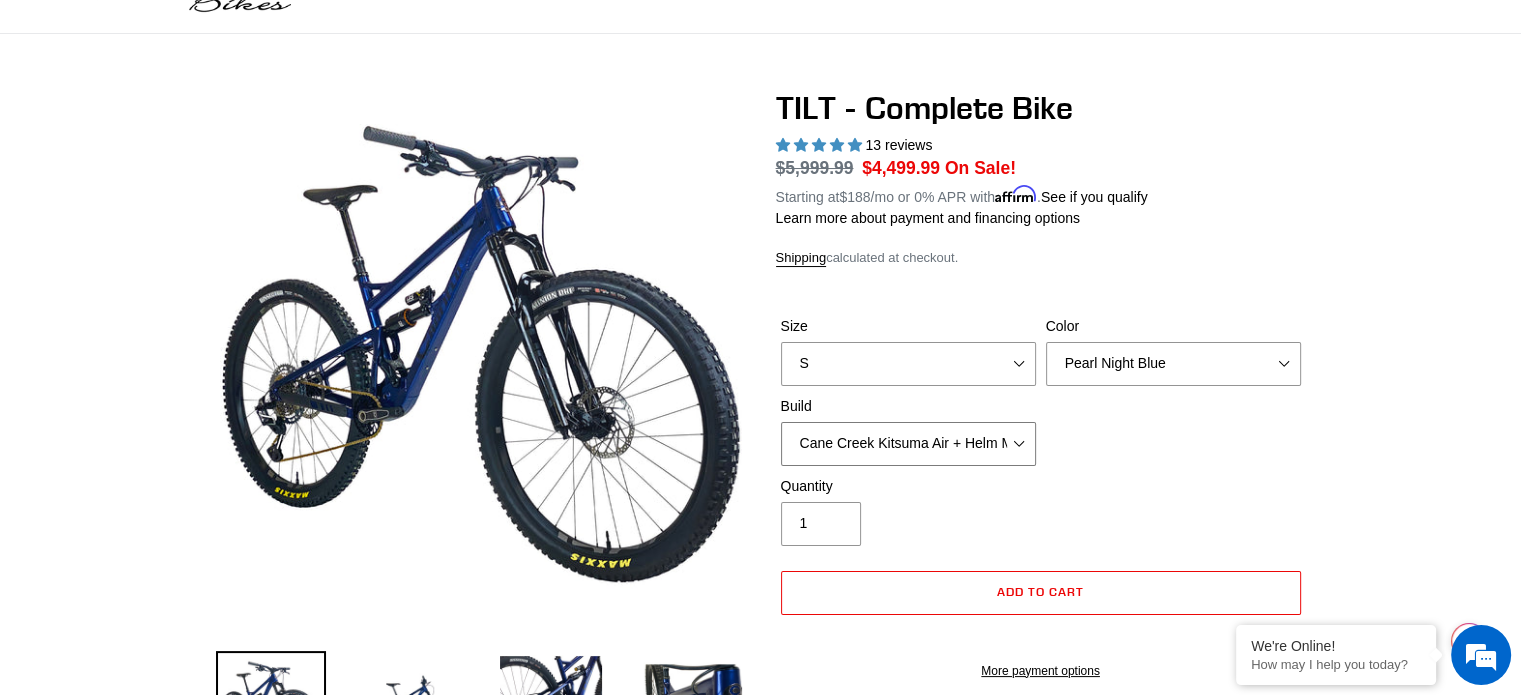 select on "Fox Float X + 36 SL Factory Grip X 140 + Shimano XT" 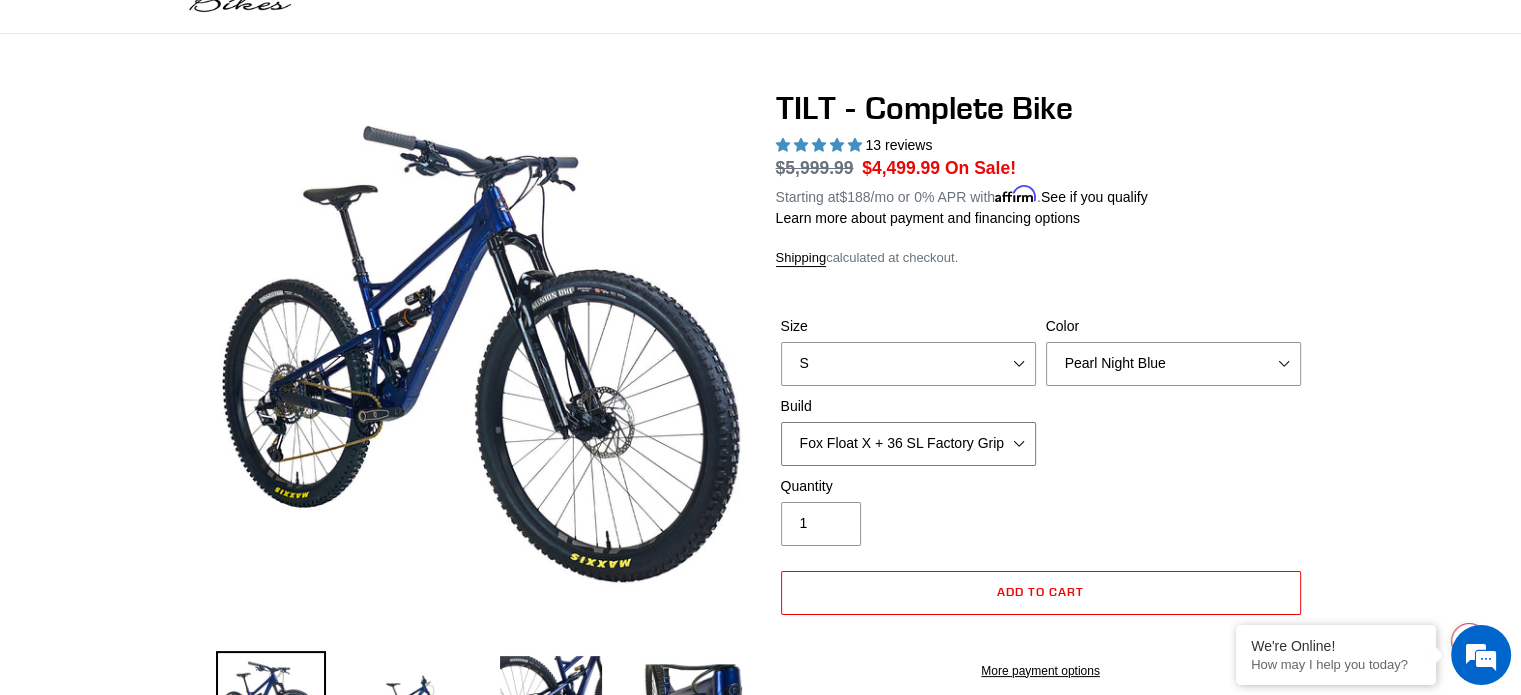 click on "Cane Creek Kitsuma Air + Helm MKII 140 + SRAM GX
Cane Creek Kitsuma Air + Helm MKII 140 + SRAM XO1
Cane Creek Kitsuma Air + Helm MKII 140 + Shimano XT
Fox Float X + 36 SL Factory Grip X 140 + SRAM GX
Fox Float X + 36 SL Factory Grip X 140 + SRAM XO
Fox Float X + 36 SL Factory Grip X 140 + Shimano XT
RockShox SD ULT + Pike ULT 140 + SRAM GX
RockShox SD ULT + Pike ULT 140 + SRAM XO
RockShox SD ULT + Pike ULT 140 + Shimano XT" at bounding box center (908, 444) 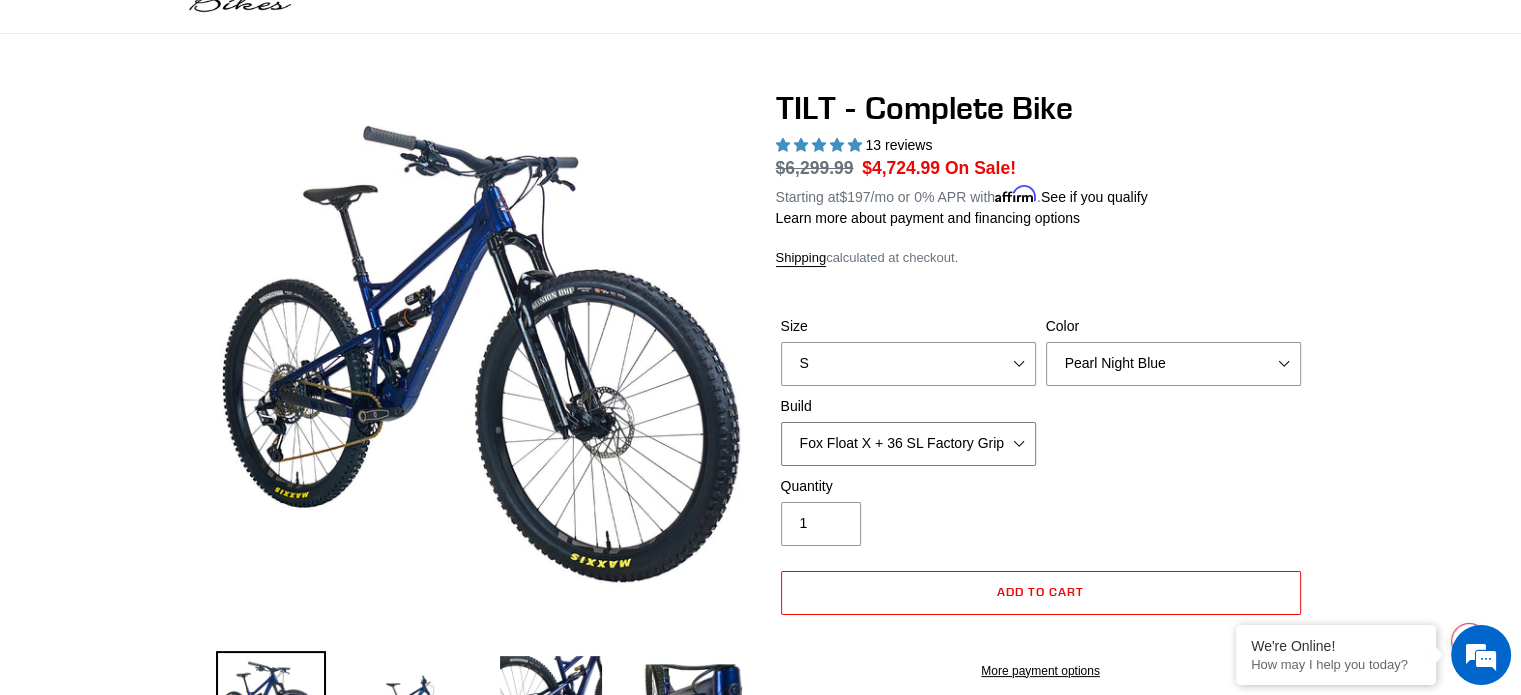 click on "Cane Creek Kitsuma Air + Helm MKII 140 + SRAM GX
Cane Creek Kitsuma Air + Helm MKII 140 + SRAM XO1
Cane Creek Kitsuma Air + Helm MKII 140 + Shimano XT
Fox Float X + 36 SL Factory Grip X 140 + SRAM GX
Fox Float X + 36 SL Factory Grip X 140 + SRAM XO
Fox Float X + 36 SL Factory Grip X 140 + Shimano XT
RockShox SD ULT + Pike ULT 140 + SRAM GX
RockShox SD ULT + Pike ULT 140 + SRAM XO
RockShox SD ULT + Pike ULT 140 + Shimano XT" at bounding box center (908, 444) 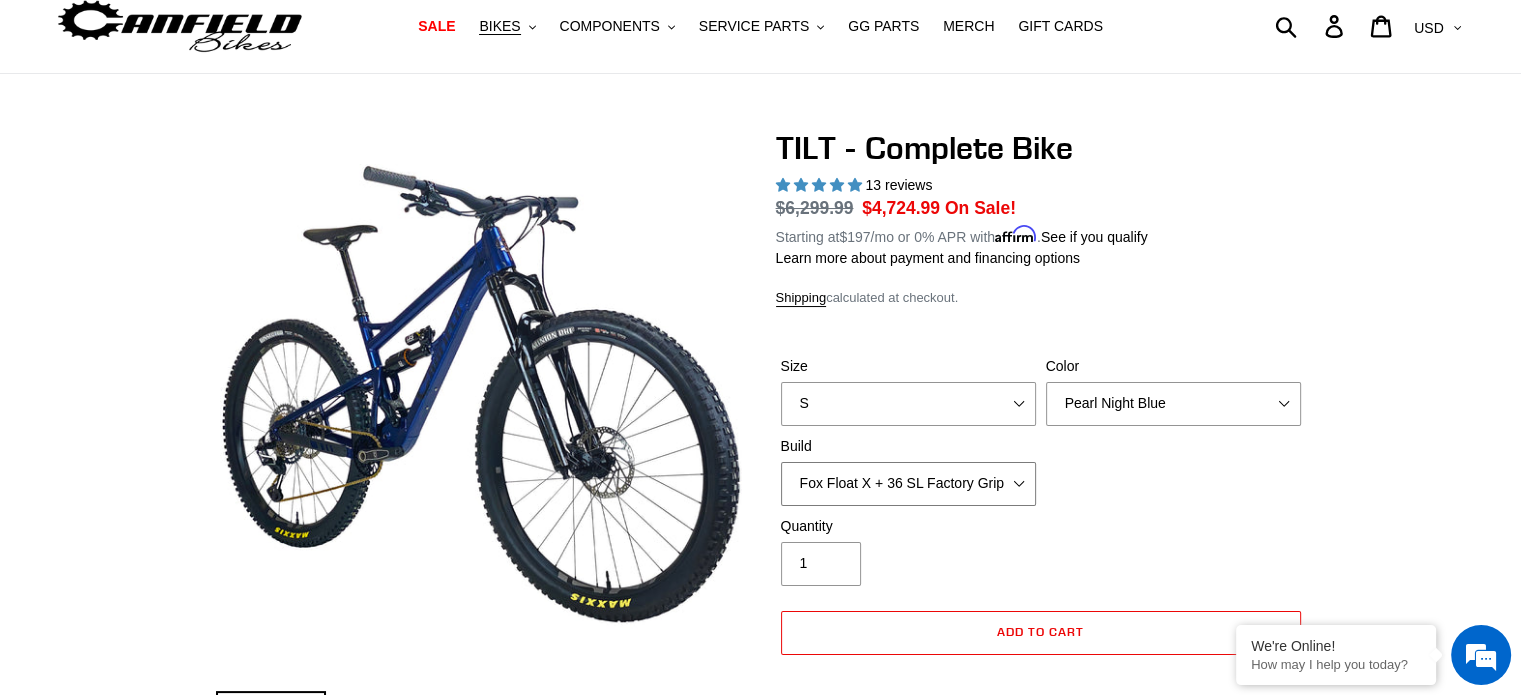 scroll, scrollTop: 0, scrollLeft: 0, axis: both 